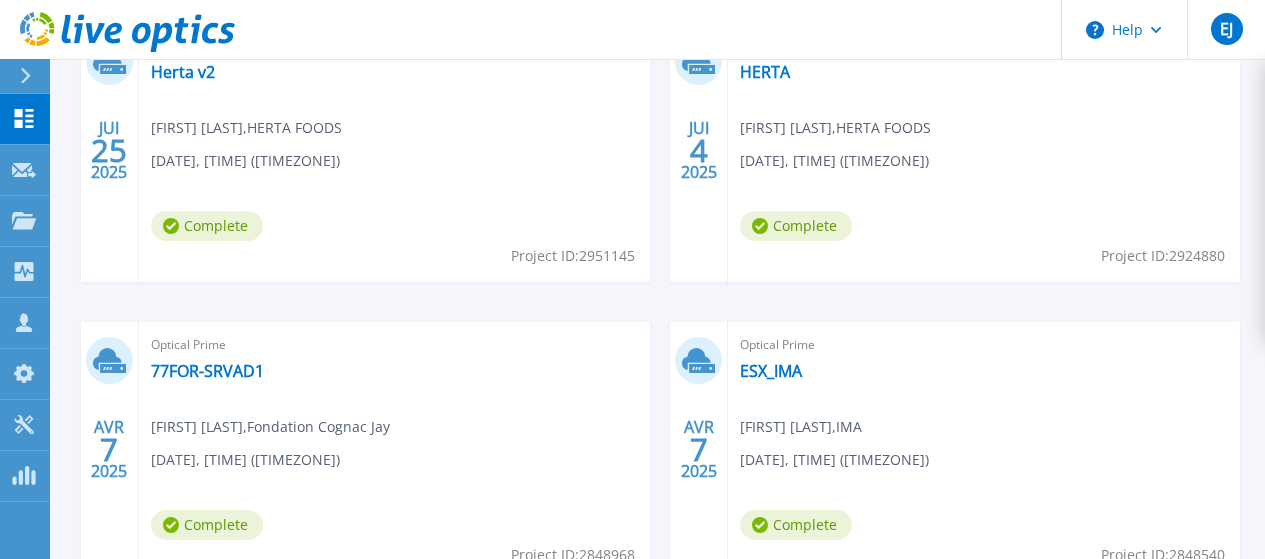 scroll, scrollTop: 800, scrollLeft: 0, axis: vertical 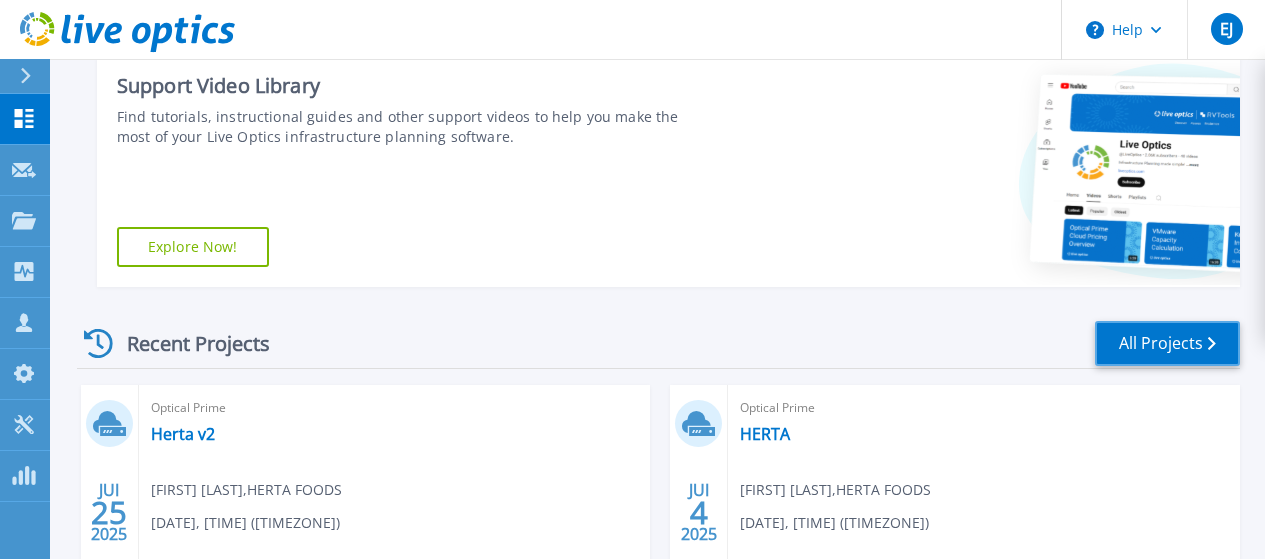 click on "All Projects" at bounding box center [1167, 343] 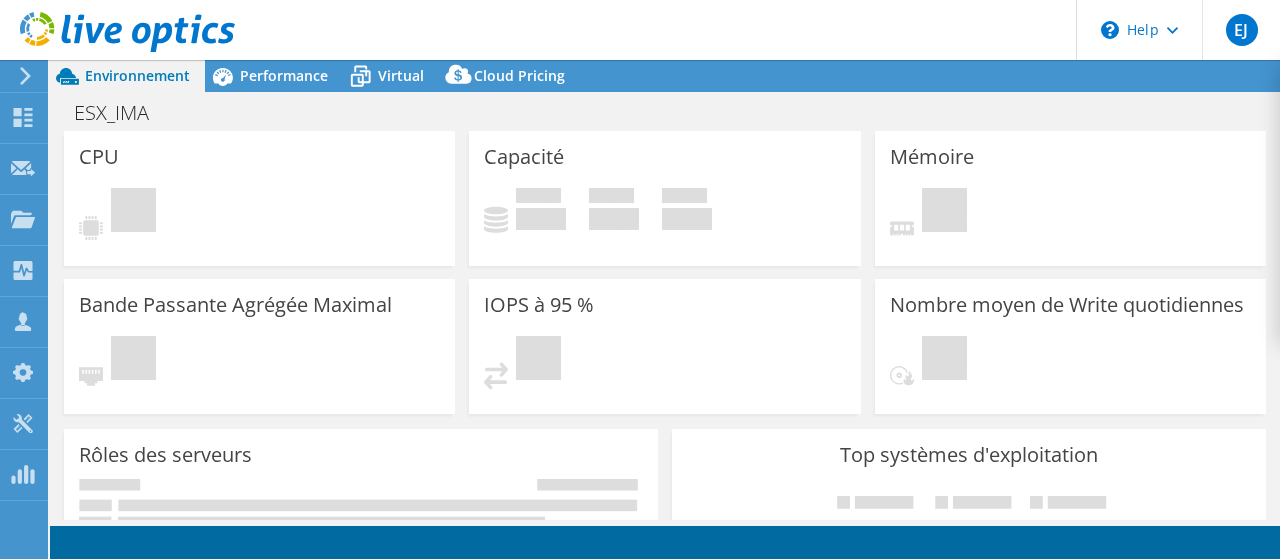 scroll, scrollTop: 0, scrollLeft: 0, axis: both 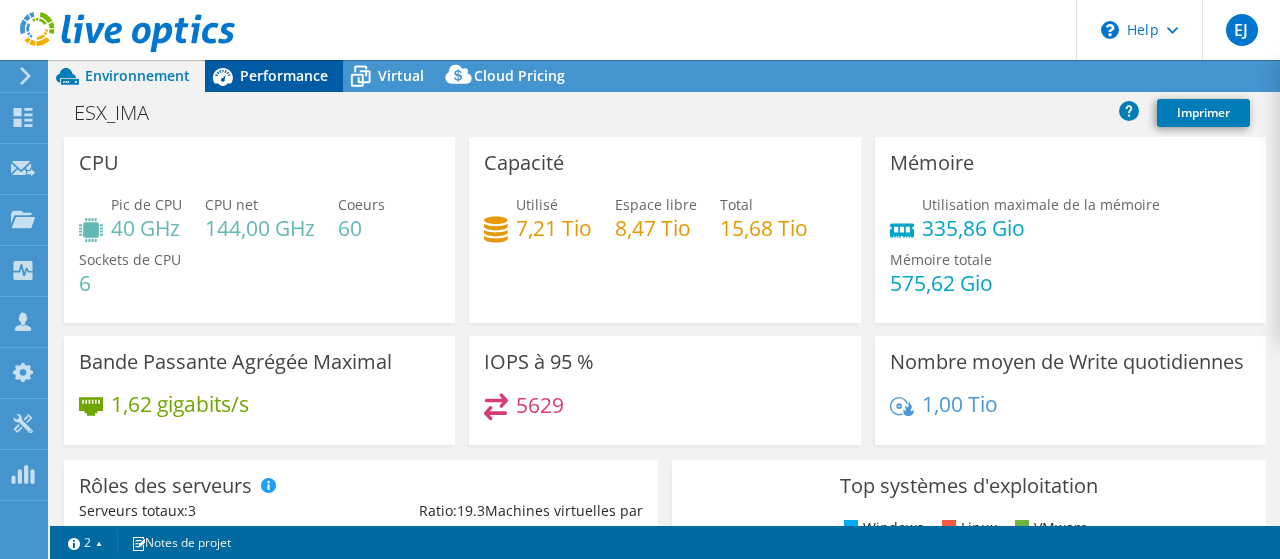 click on "Performance" at bounding box center [284, 75] 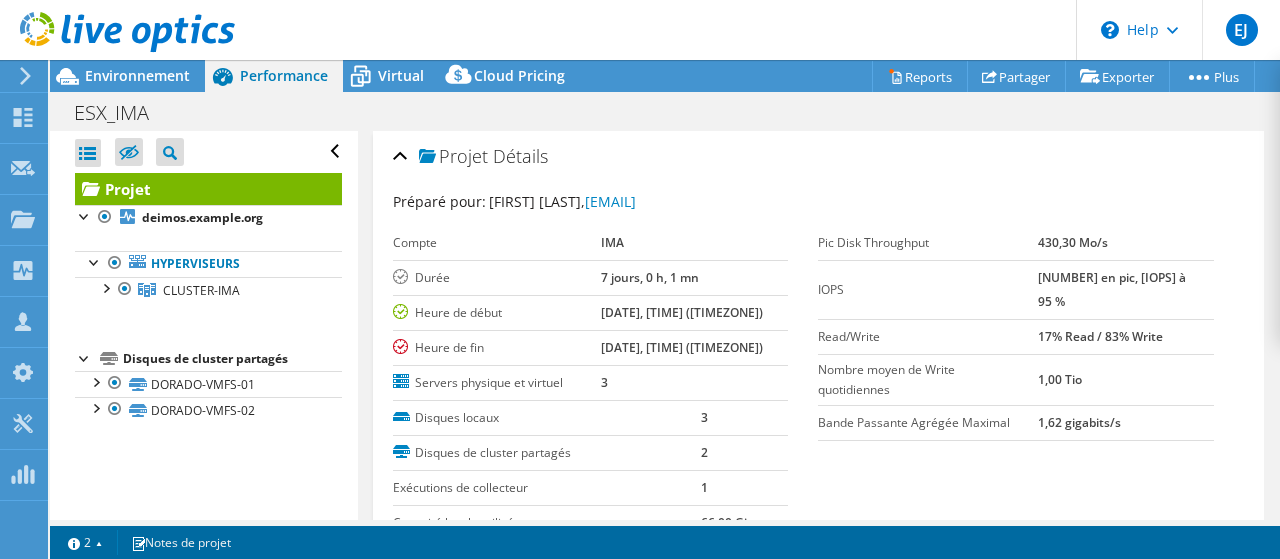 select on "USD" 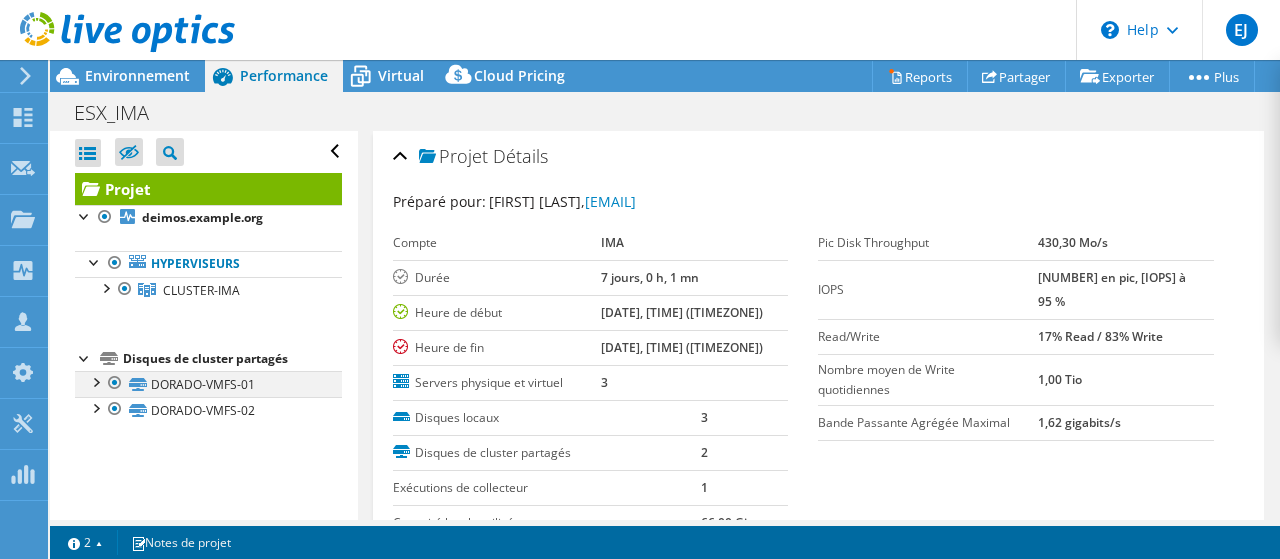 click at bounding box center [95, 381] 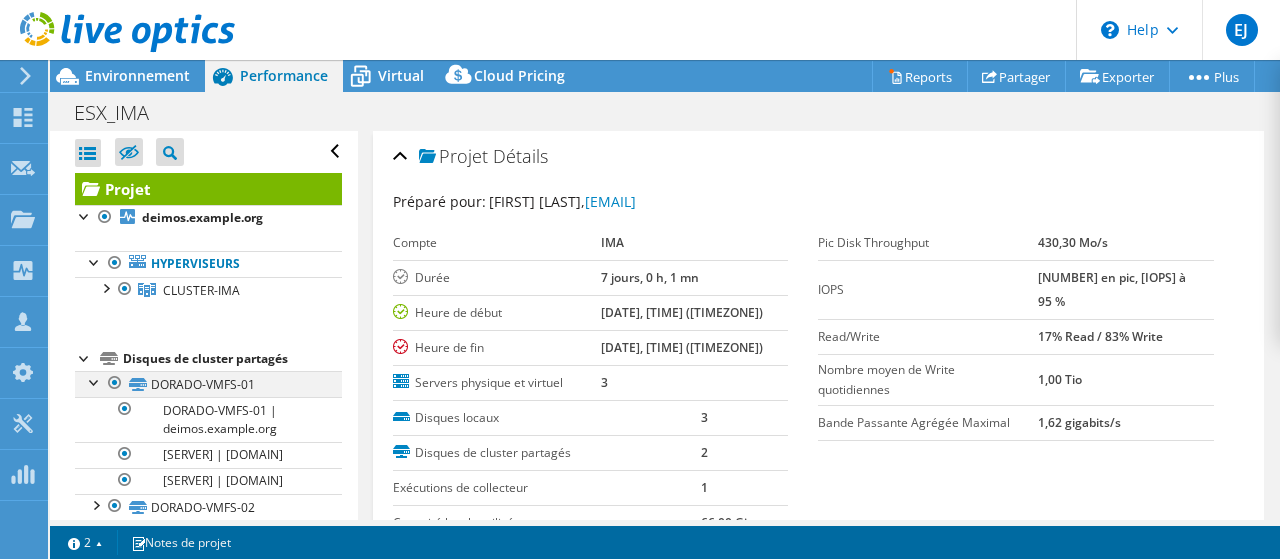 click at bounding box center (95, 381) 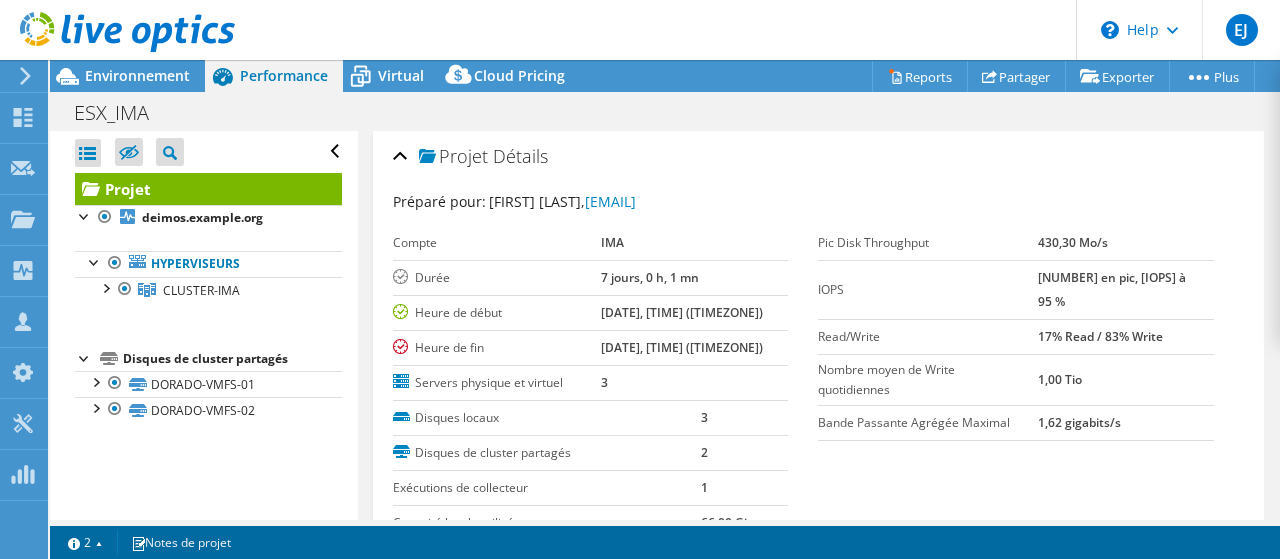 scroll, scrollTop: 600, scrollLeft: 0, axis: vertical 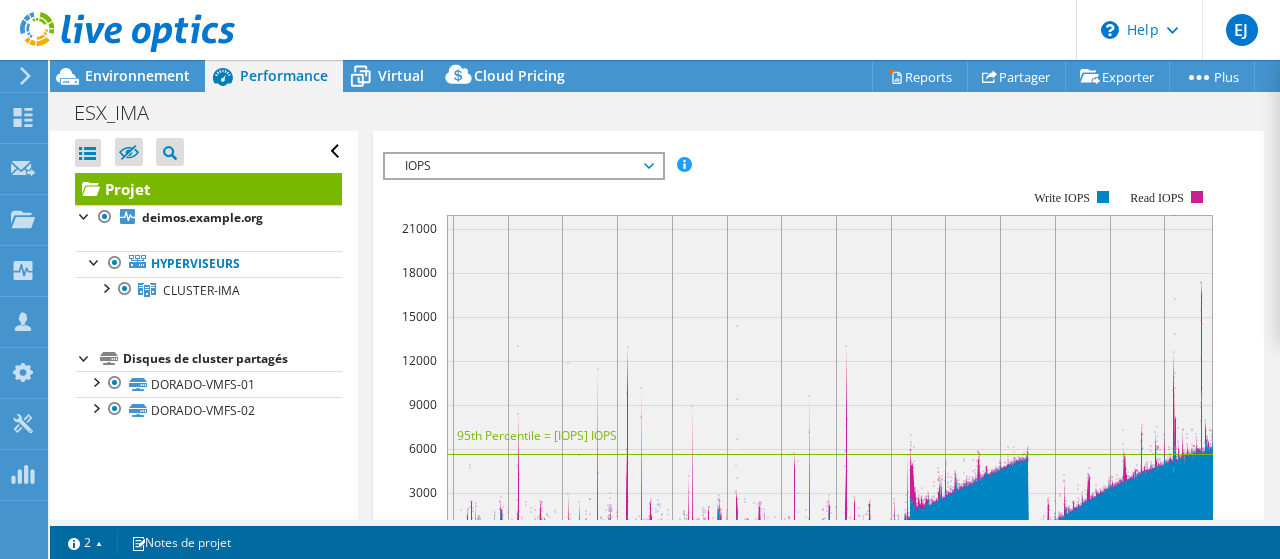 click on "IOPS" at bounding box center [523, 166] 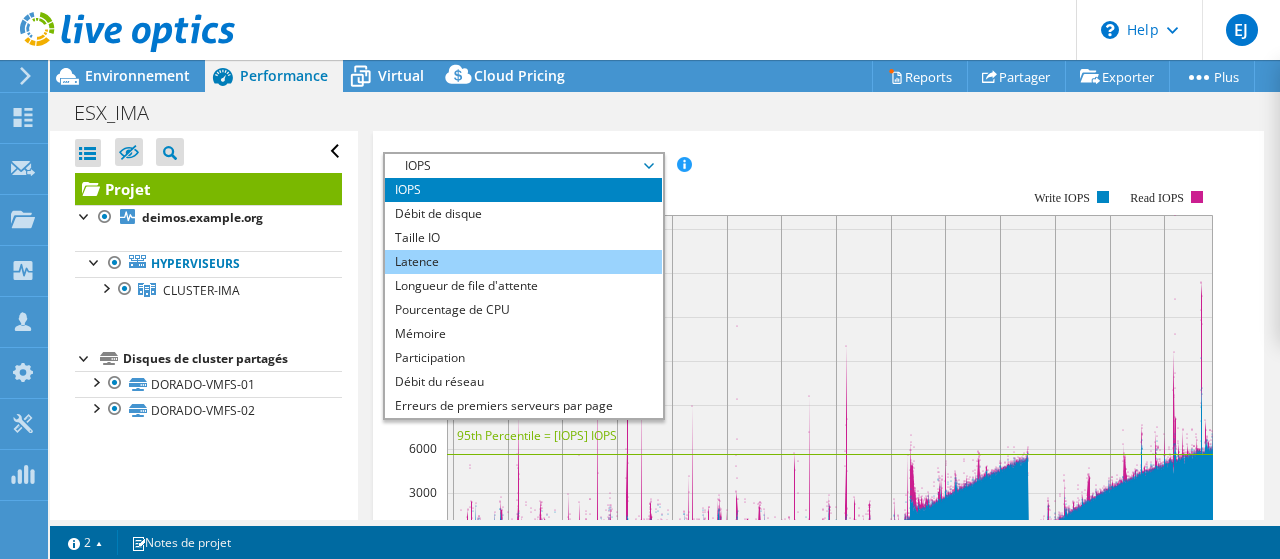 click on "Latence" at bounding box center [523, 262] 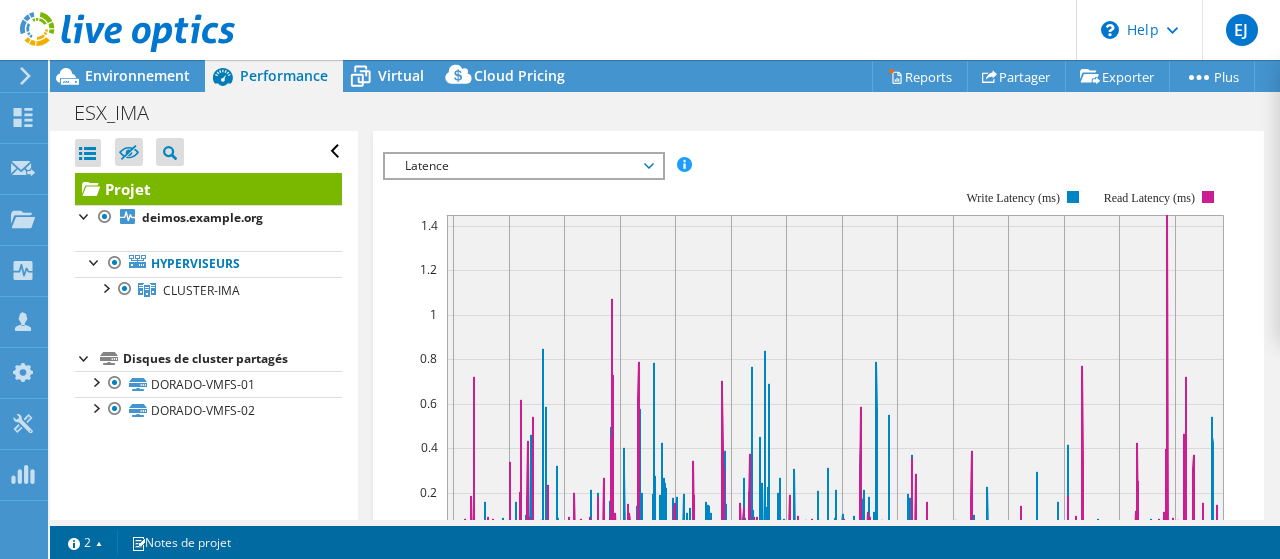 scroll, scrollTop: 700, scrollLeft: 0, axis: vertical 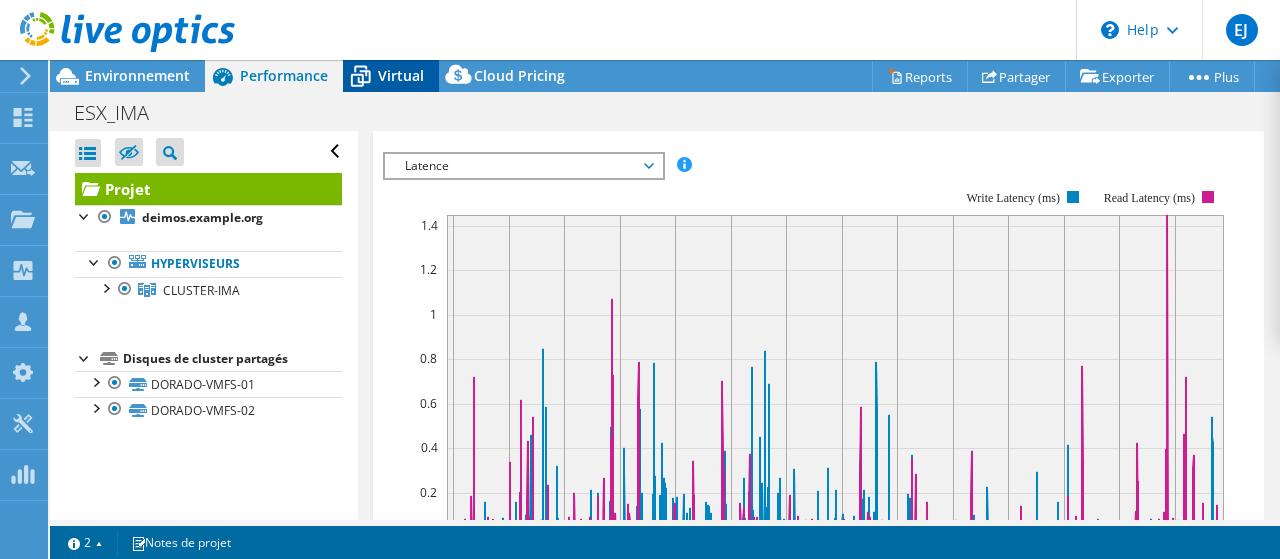 click on "Virtual" at bounding box center (401, 75) 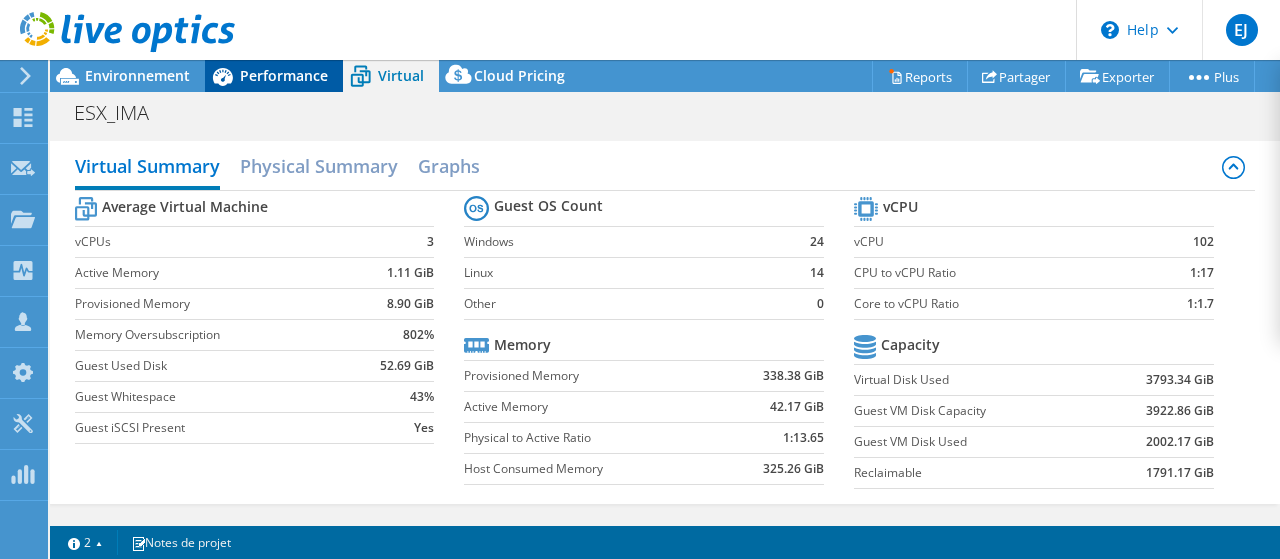 click on "Performance" at bounding box center [284, 75] 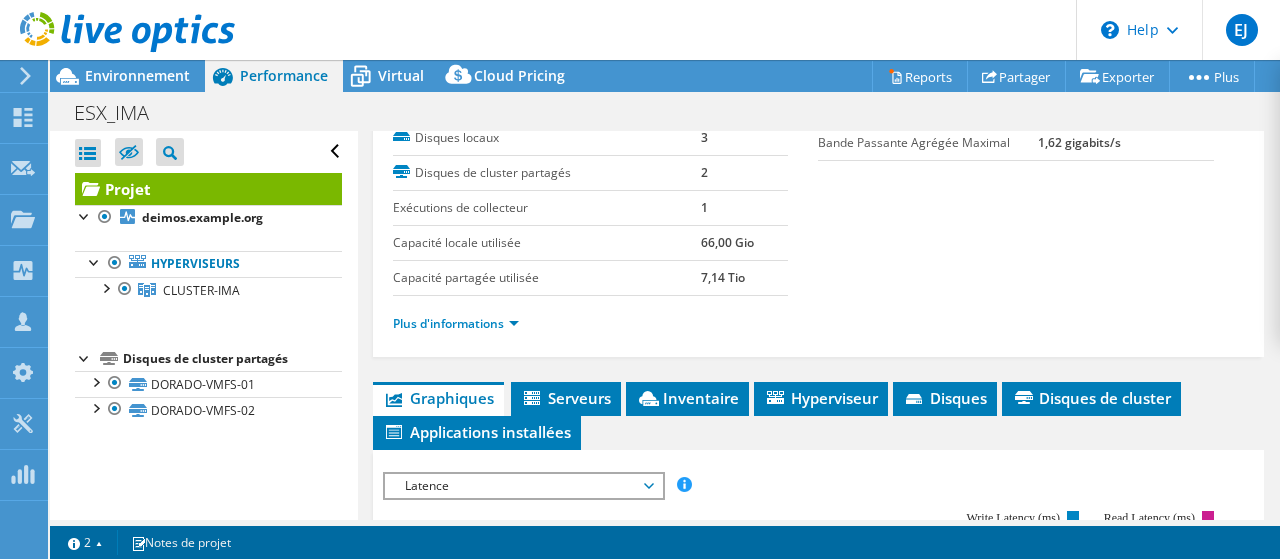 scroll, scrollTop: 0, scrollLeft: 0, axis: both 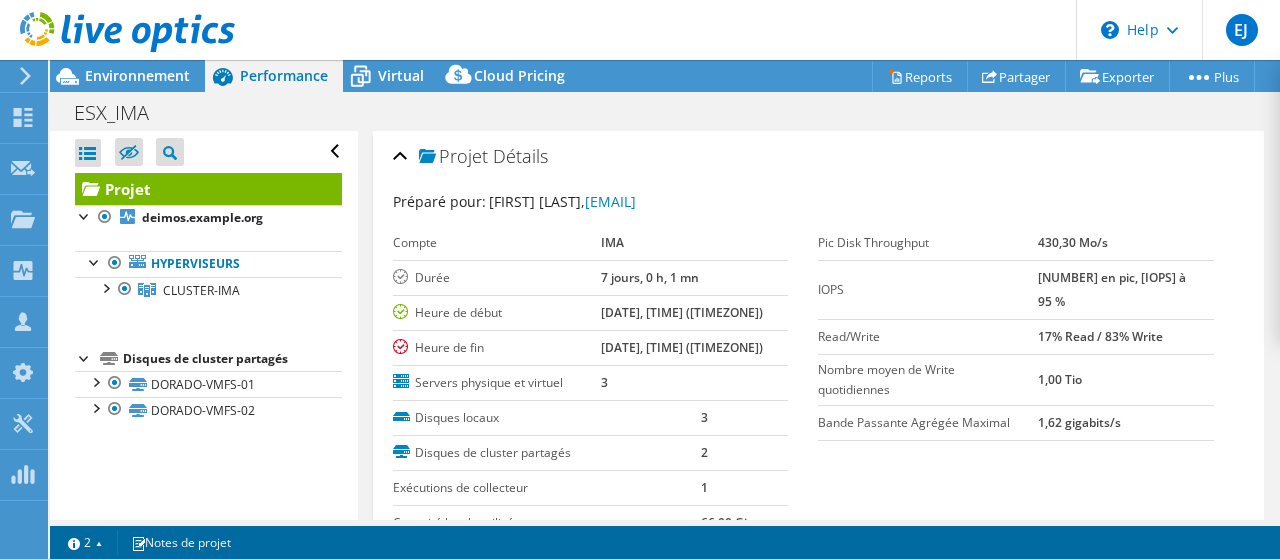 click on "Compte
IMA
Durée
7 jours, 0 h, 1 mn
Heure de début
04/07/2025, 10:41 (+02:00)
Heure de fin
04/14/2025, 10:42 (+02:00)
Servers physique et virtuel
3" at bounding box center (606, 313) 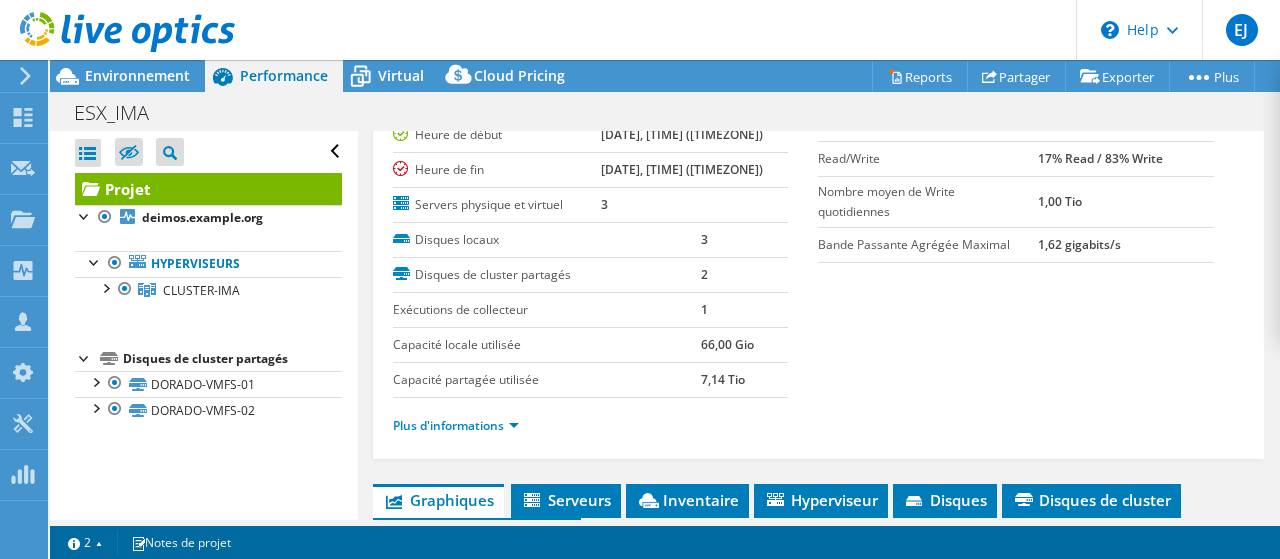 scroll, scrollTop: 200, scrollLeft: 0, axis: vertical 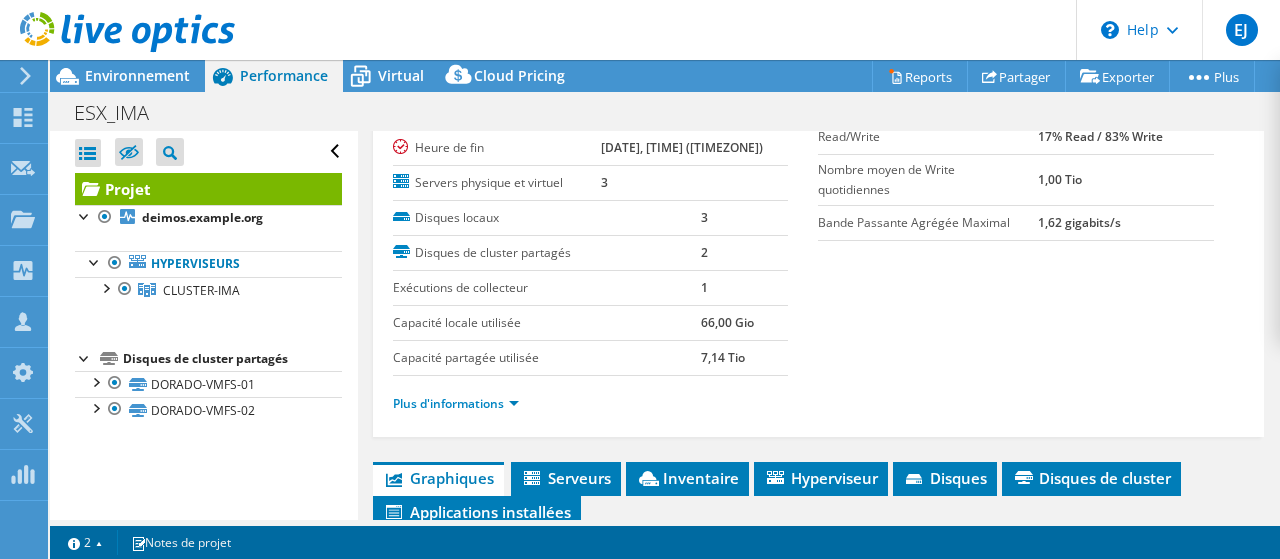 click on "Plus d'informations" at bounding box center [462, 404] 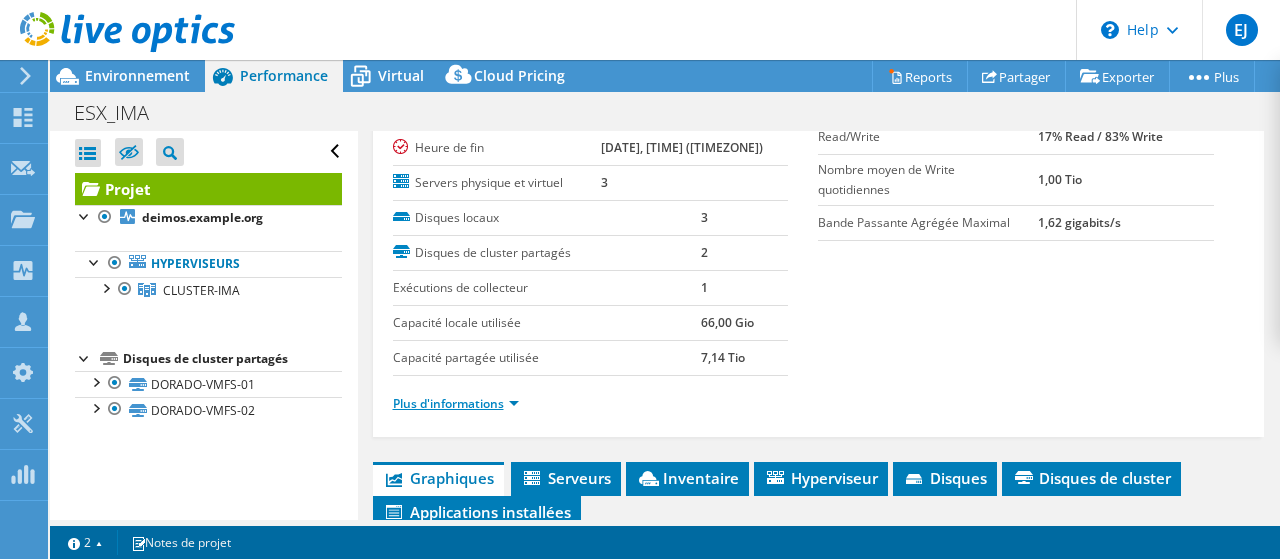 click on "Plus d'informations" at bounding box center [456, 403] 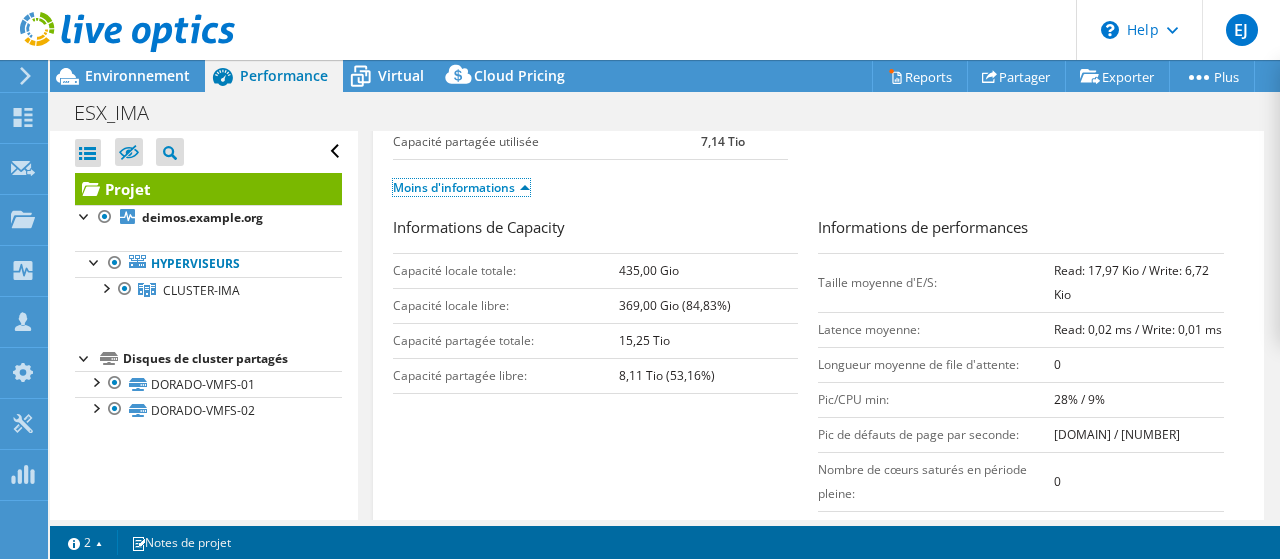 scroll, scrollTop: 400, scrollLeft: 0, axis: vertical 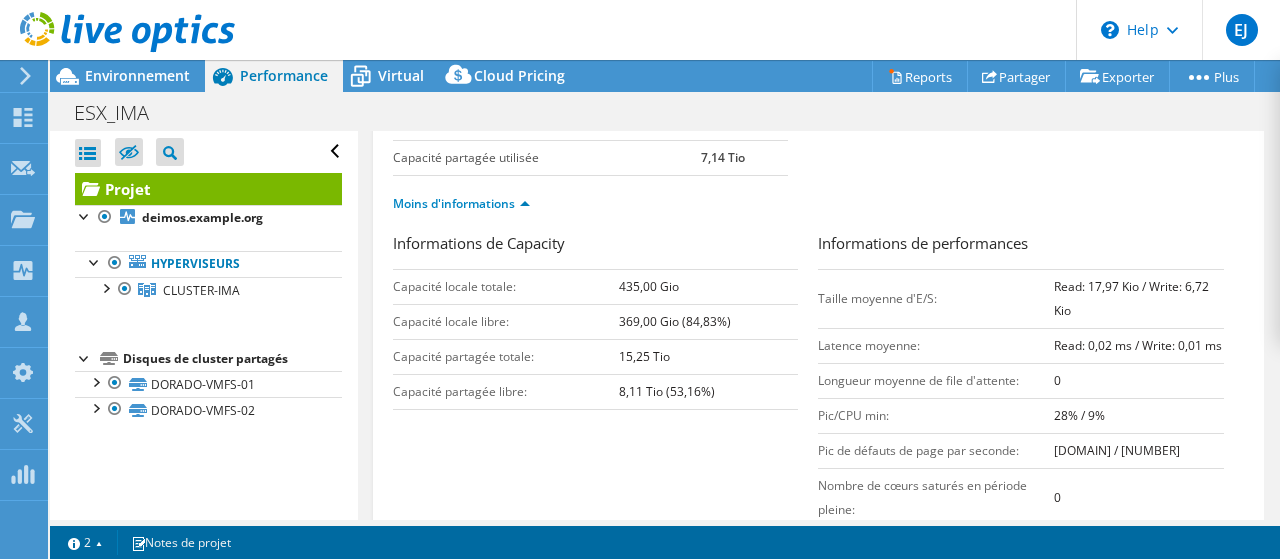 click on "Informations de Capacity
Capacité locale totale:
435,00 Gio
Capacité locale libre:
369,00 Gio (84,83%)
Capacité partagée totale:
15,25 Tio
Capacité partagée libre:
8,11 Tio (53,16%)
Informations de performances
Taille moyenne d'E/S:
Read: 17,97 Kio / Write: 6,72 Kio 0" at bounding box center (819, 520) 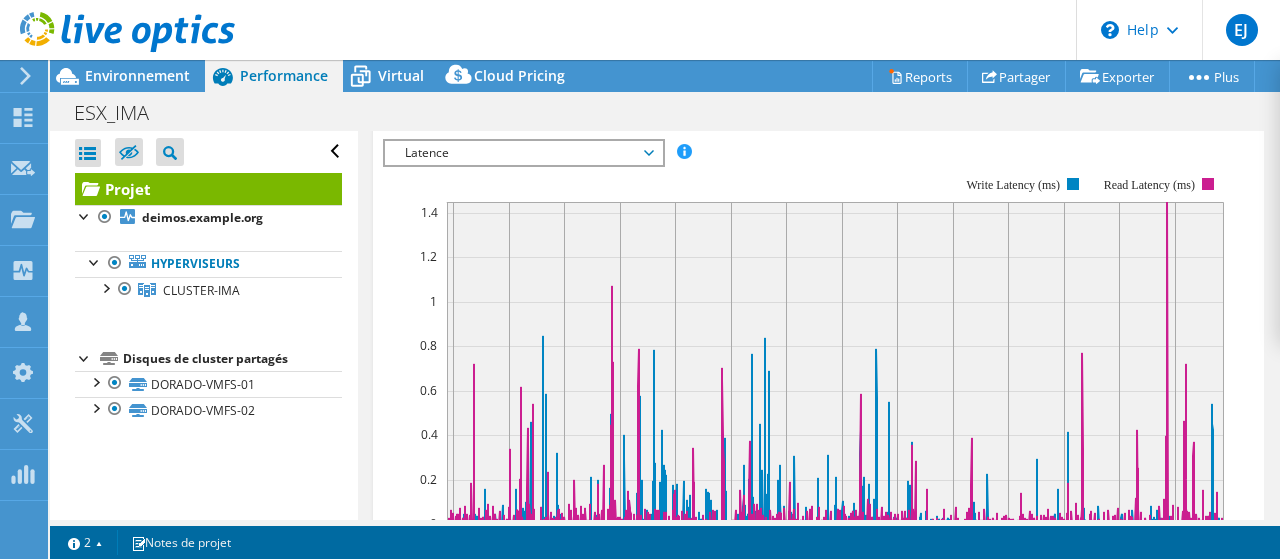 scroll, scrollTop: 1200, scrollLeft: 0, axis: vertical 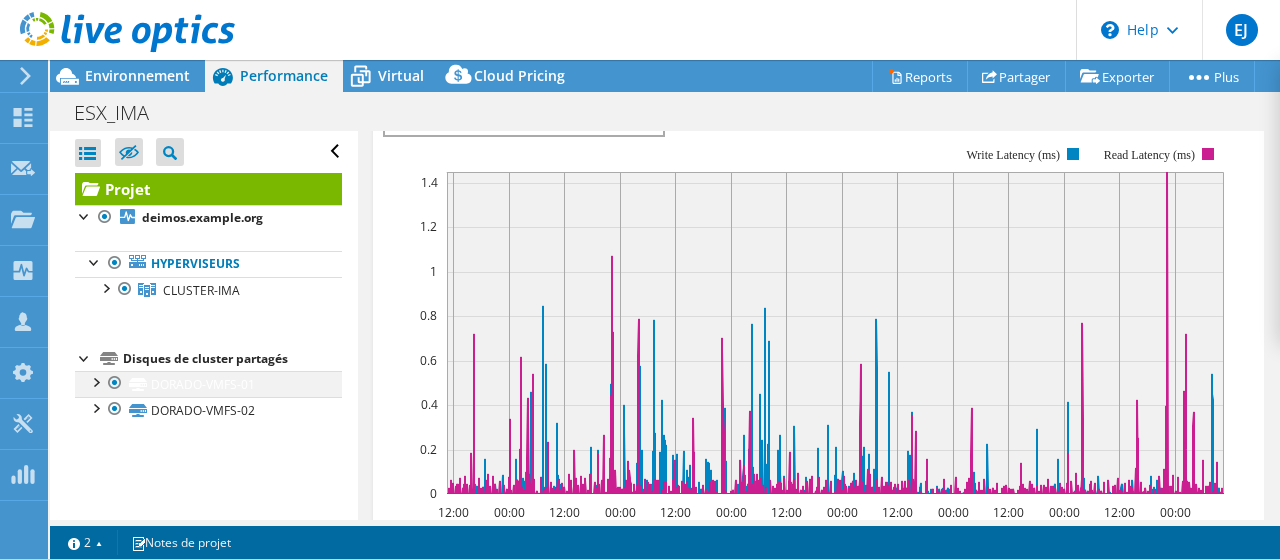 click on "DORADO-VMFS-01
DORADO-VMFS-01 | deimos.imarabe.org
DORADO-VMFS-01 | atlas.imarabe.org" at bounding box center (208, 384) 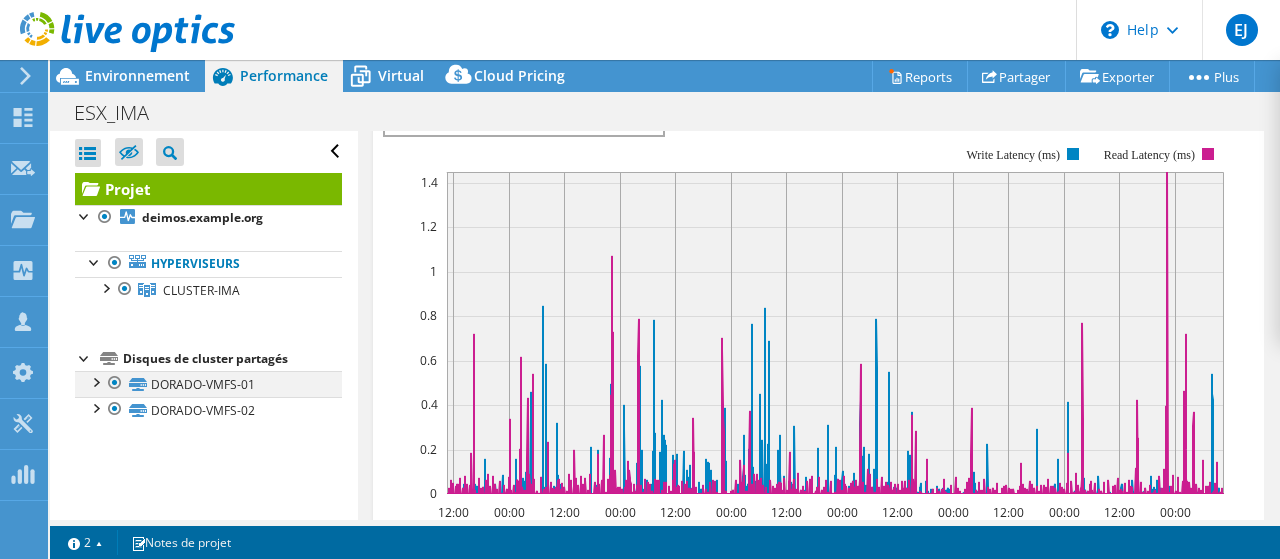 click at bounding box center (95, 381) 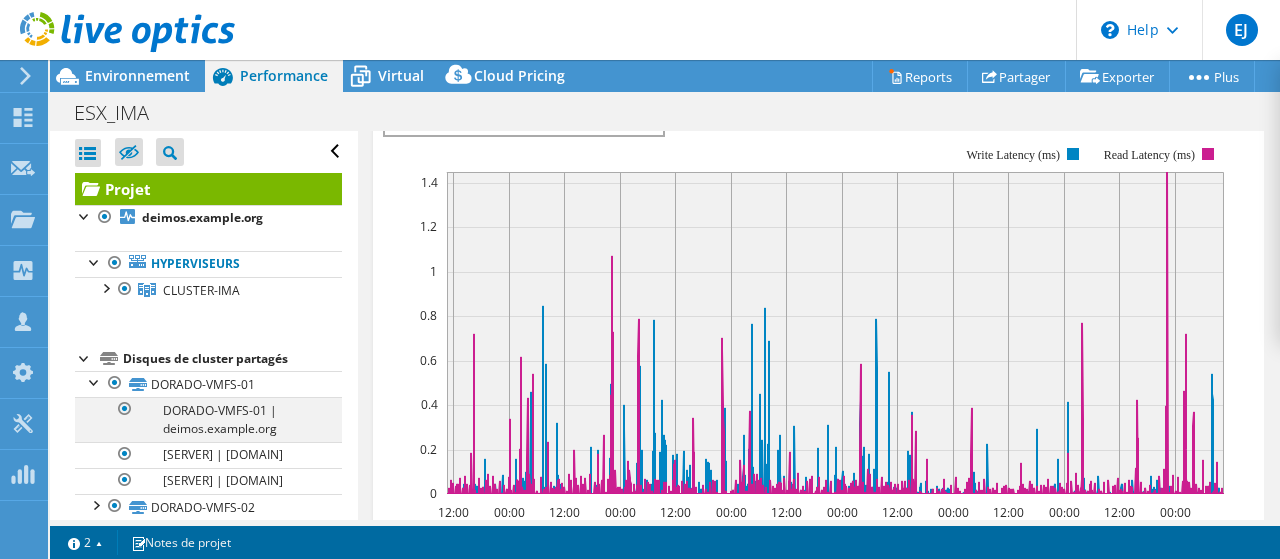 scroll, scrollTop: 60, scrollLeft: 0, axis: vertical 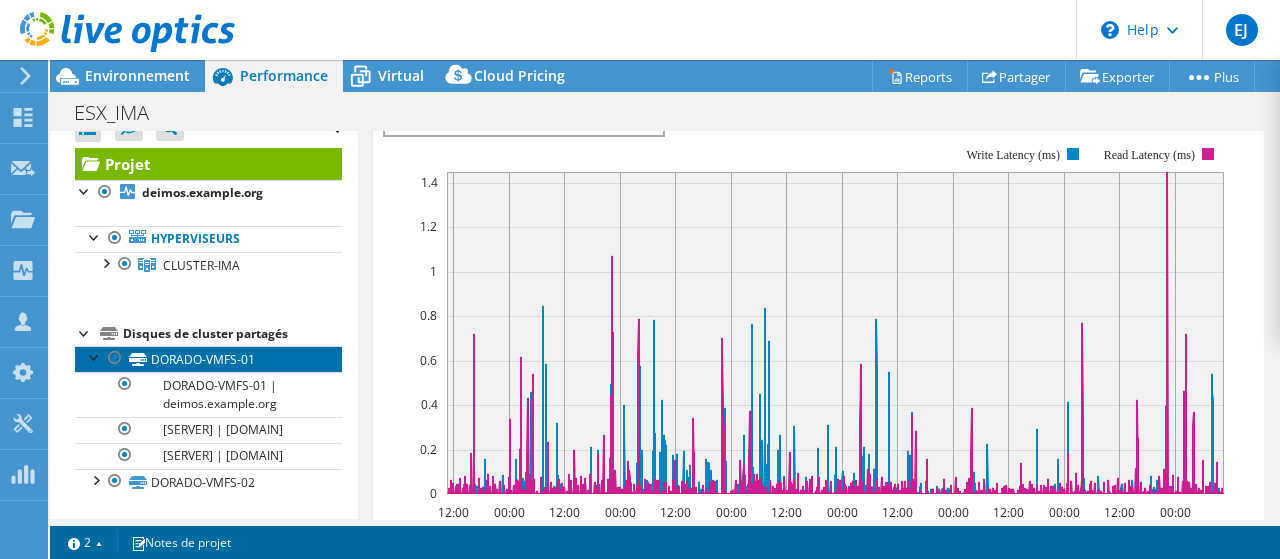 click on "DORADO-VMFS-01" at bounding box center (208, 359) 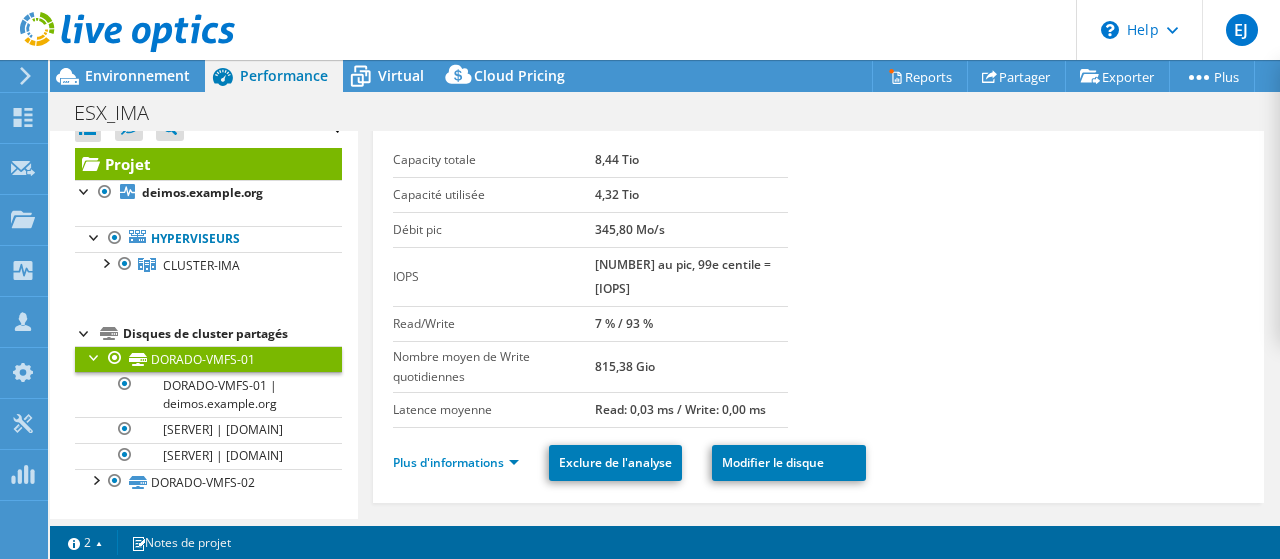 scroll, scrollTop: 0, scrollLeft: 0, axis: both 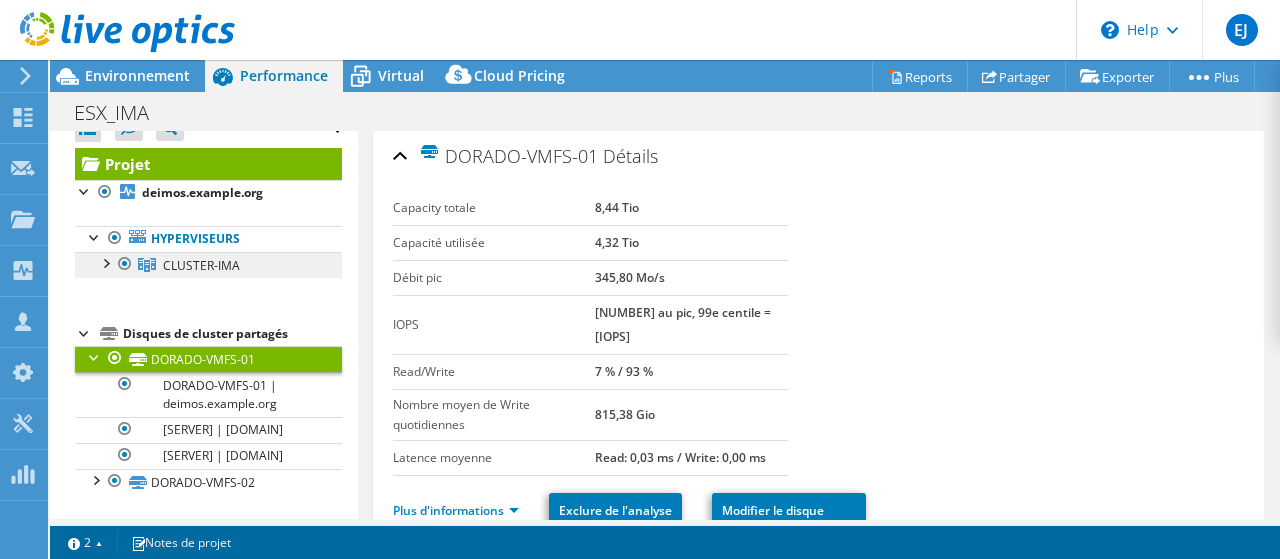 click on "CLUSTER-IMA" at bounding box center (201, 265) 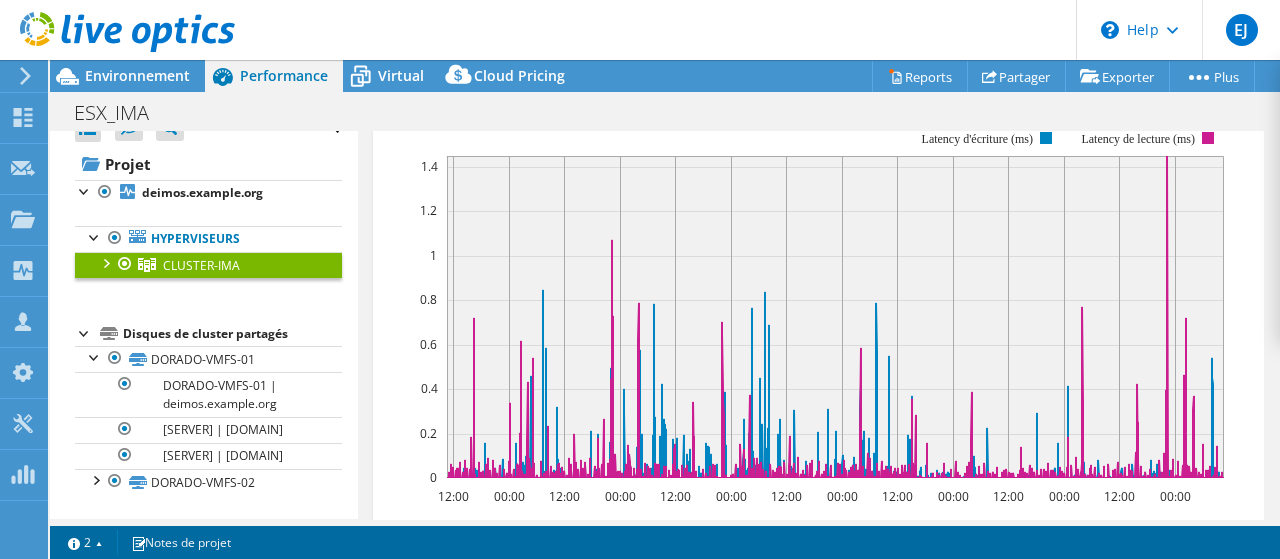 scroll, scrollTop: 400, scrollLeft: 0, axis: vertical 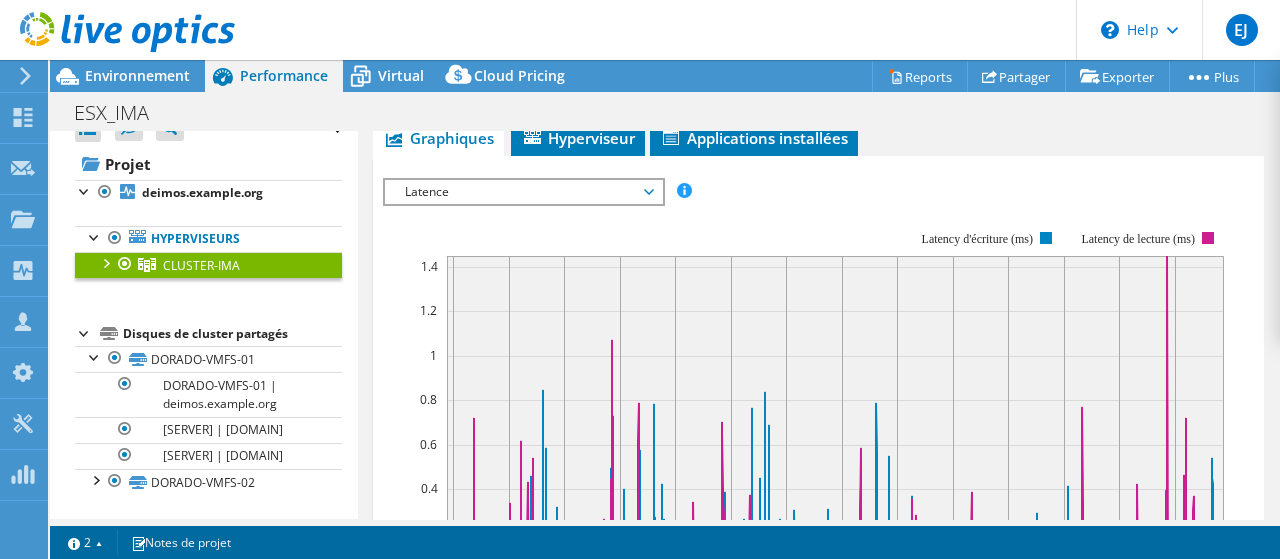 click on "Latence" at bounding box center [523, 192] 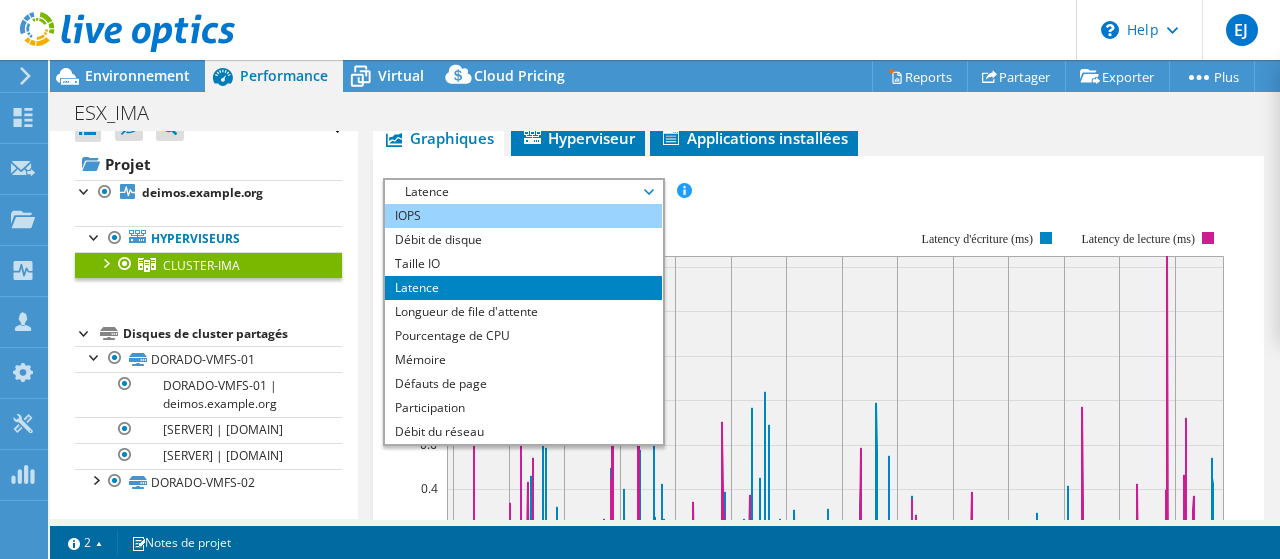 click on "IOPS" at bounding box center [523, 216] 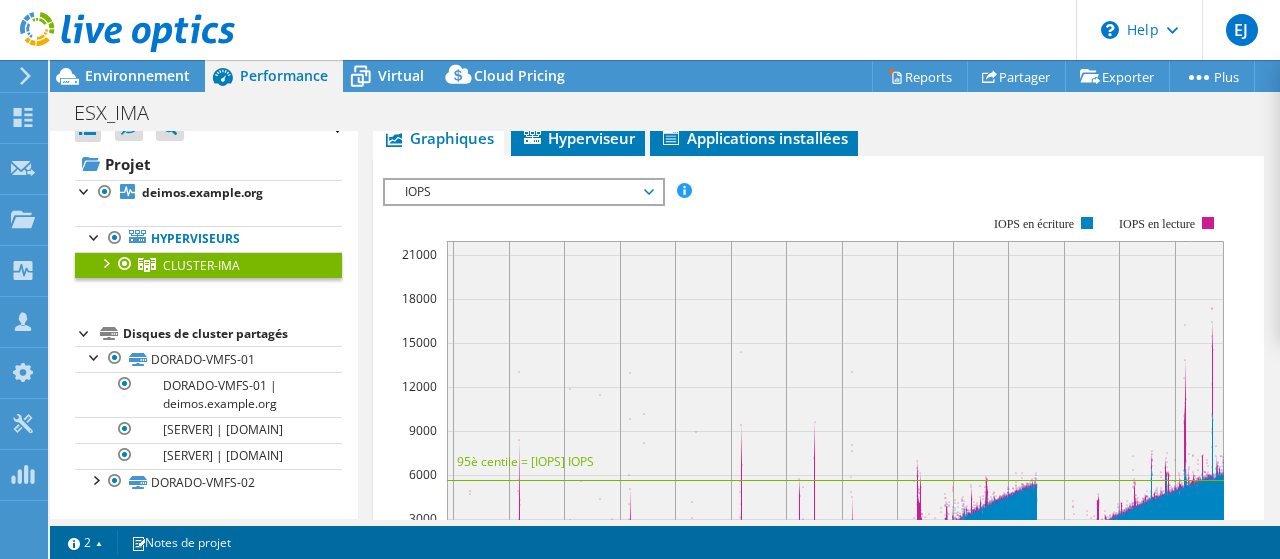 scroll, scrollTop: 500, scrollLeft: 0, axis: vertical 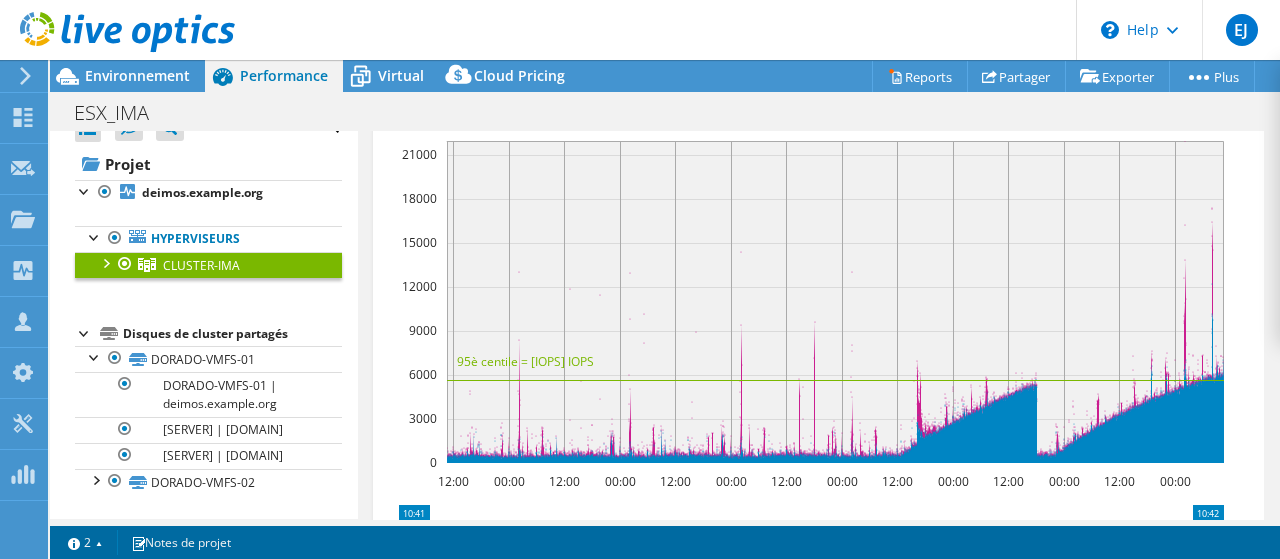 click at bounding box center (85, 332) 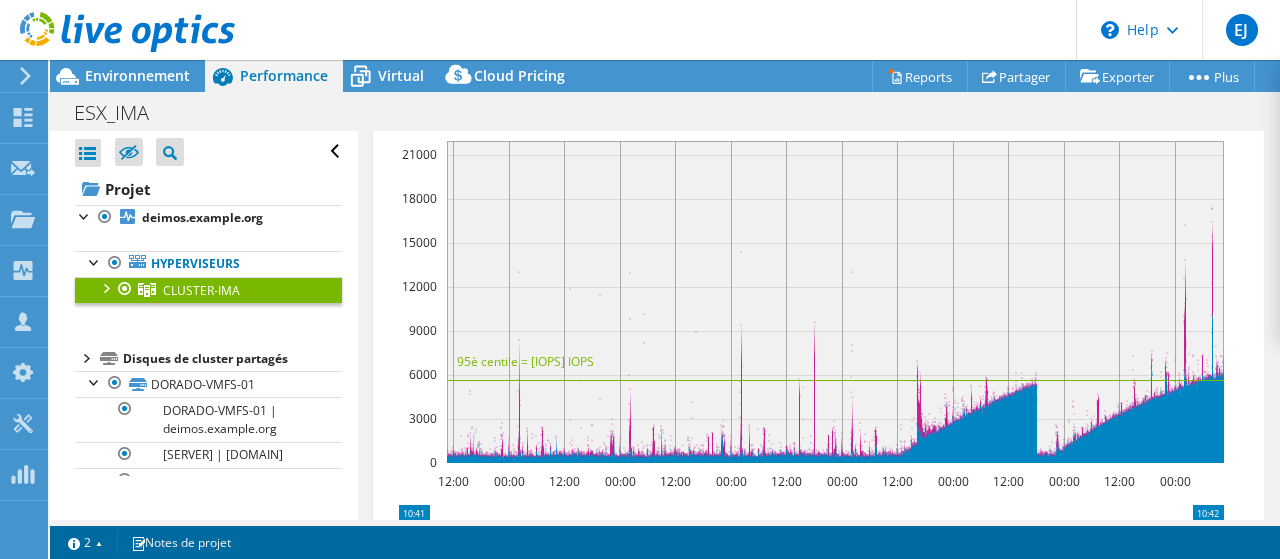 scroll, scrollTop: 0, scrollLeft: 0, axis: both 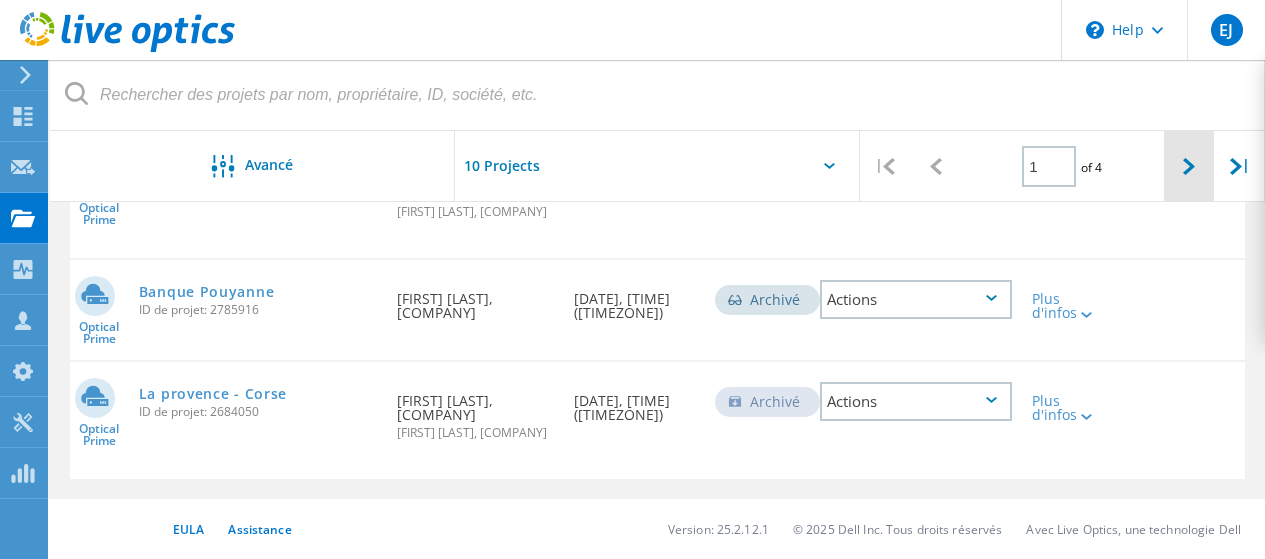 click 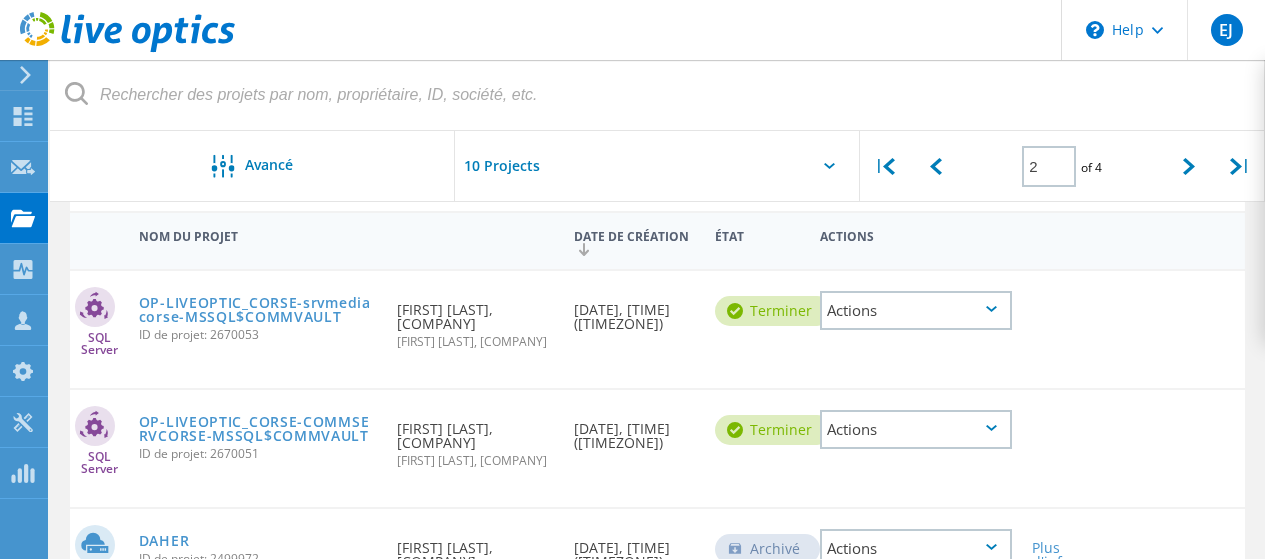scroll, scrollTop: 158, scrollLeft: 0, axis: vertical 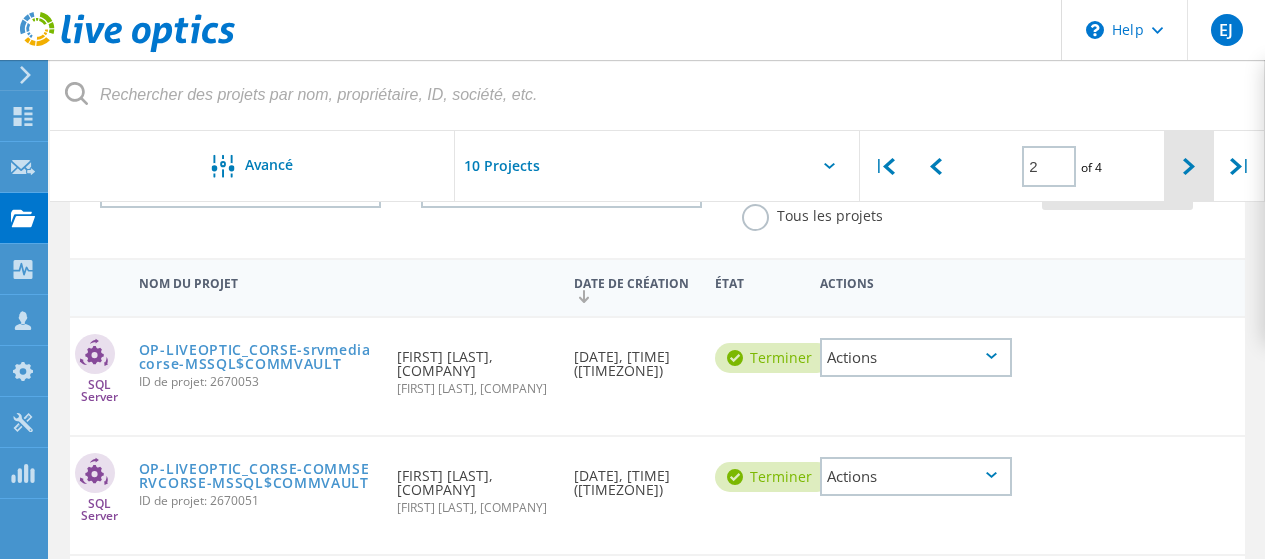 click 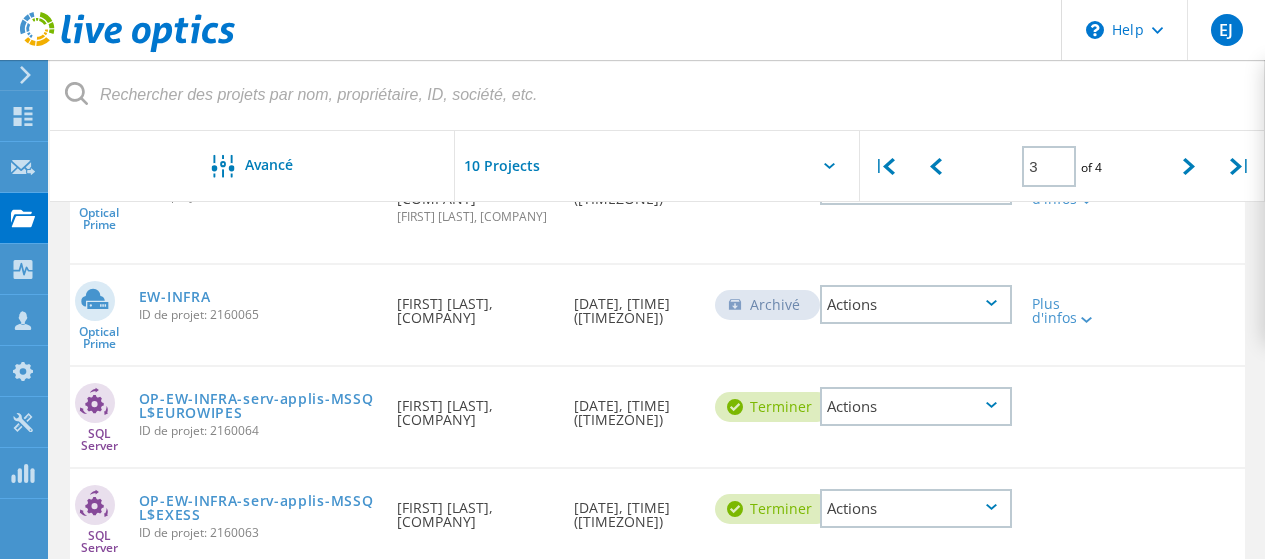 scroll, scrollTop: 801, scrollLeft: 0, axis: vertical 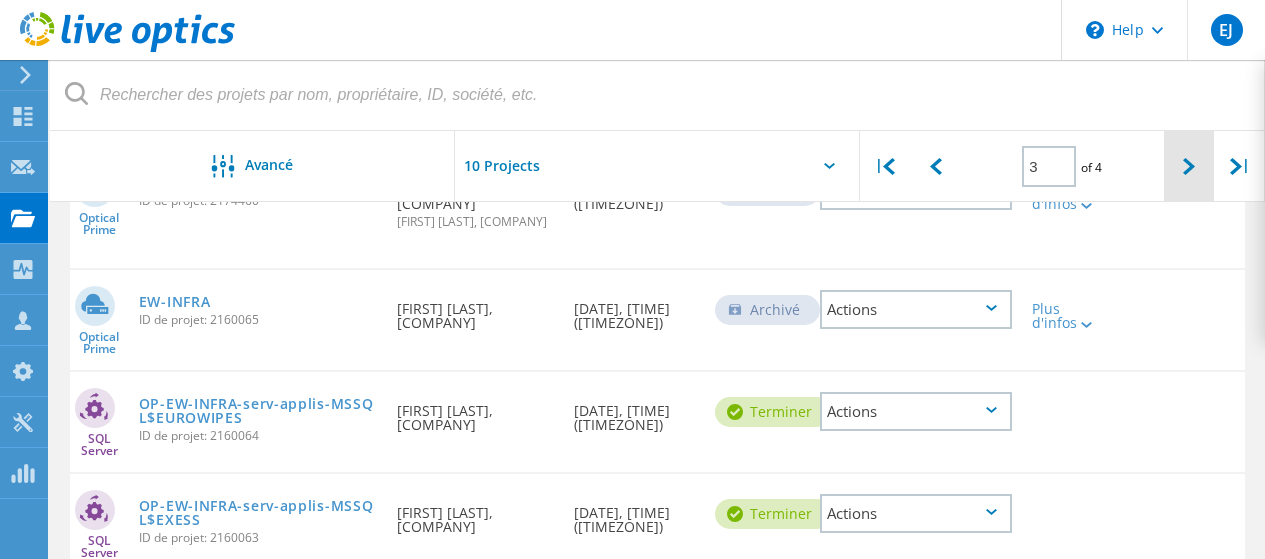 click 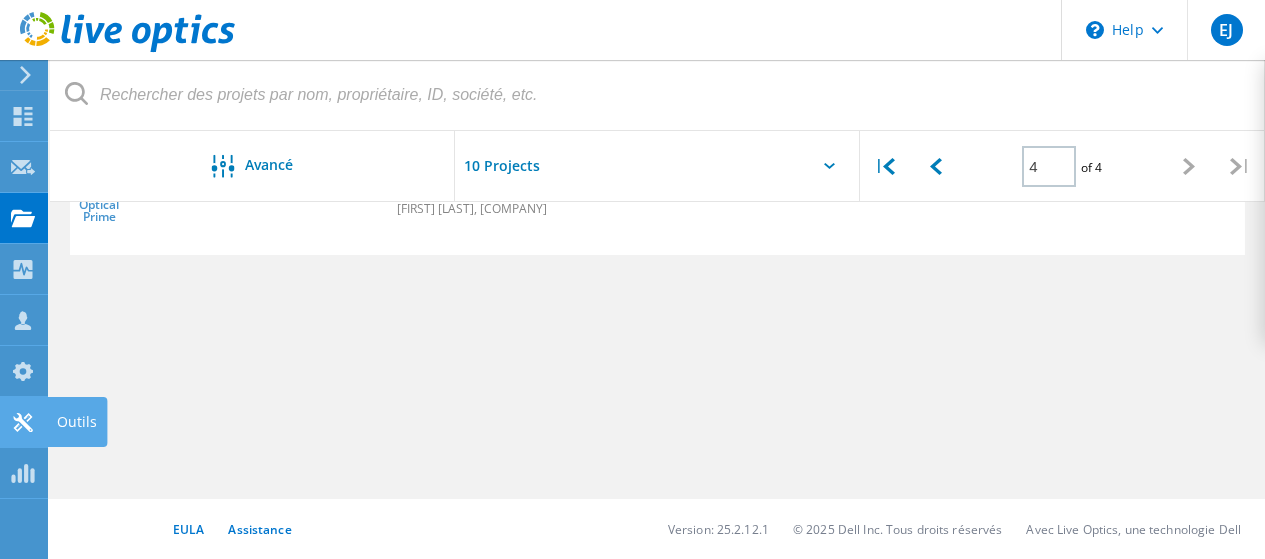 scroll, scrollTop: 157, scrollLeft: 0, axis: vertical 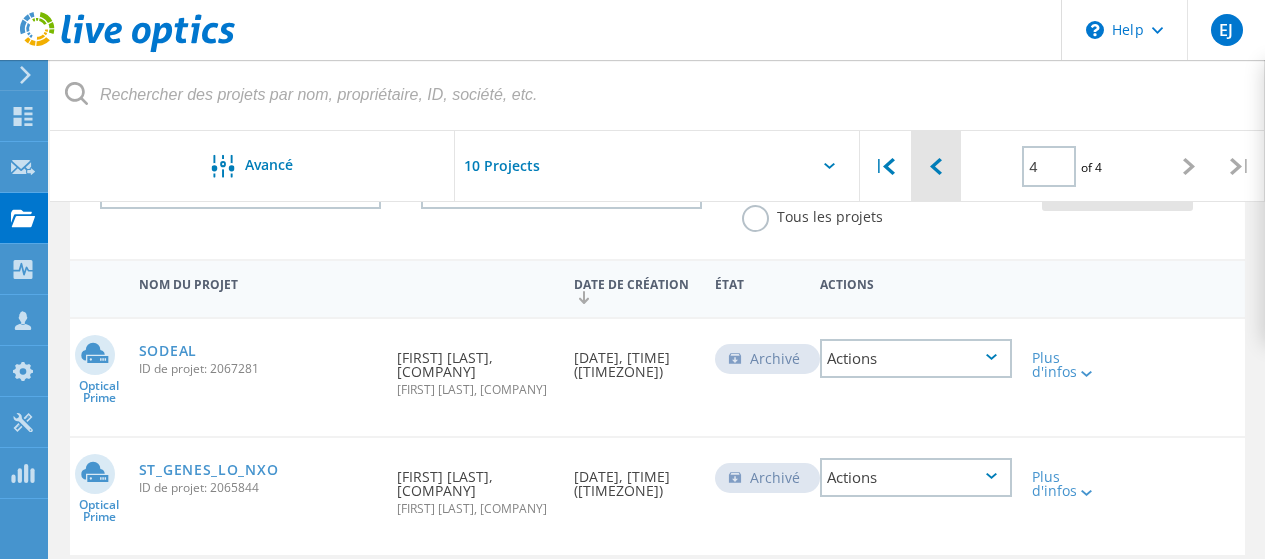 click 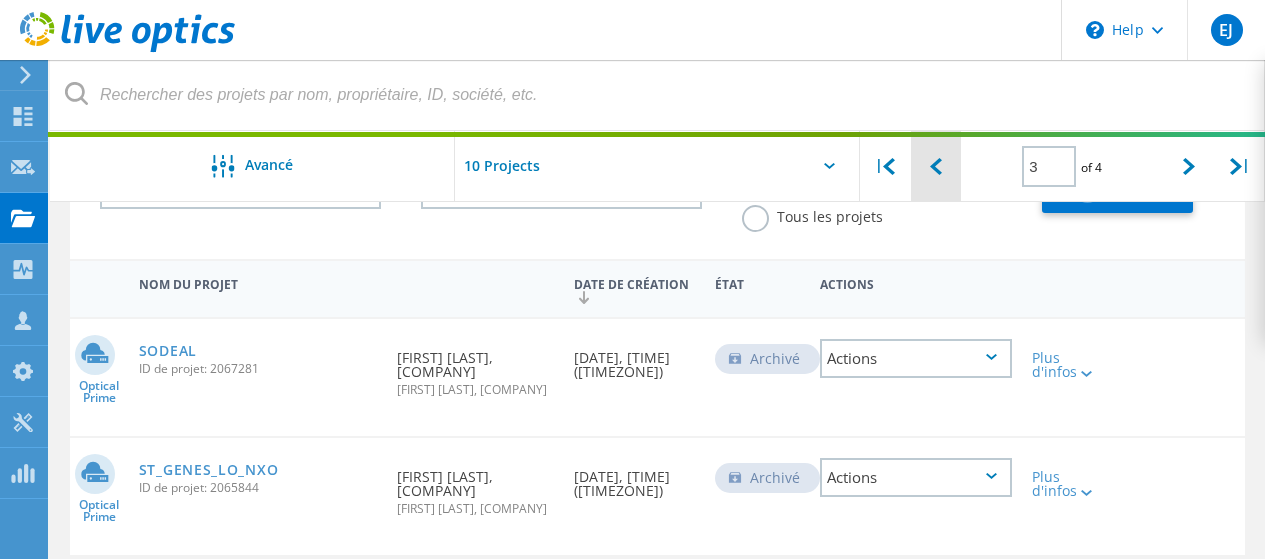 click 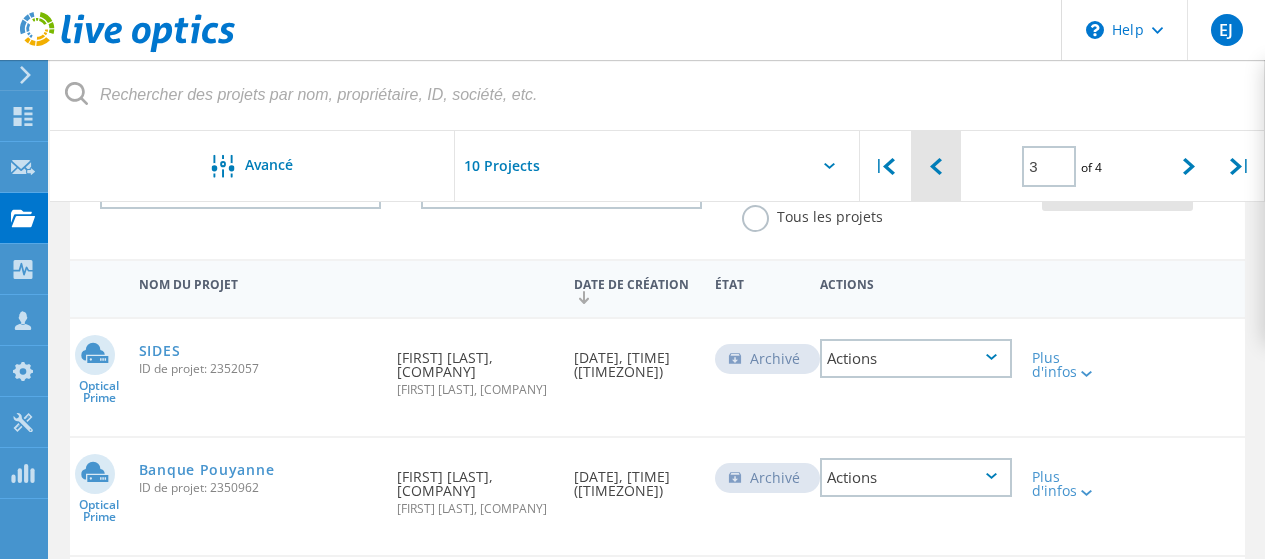 click 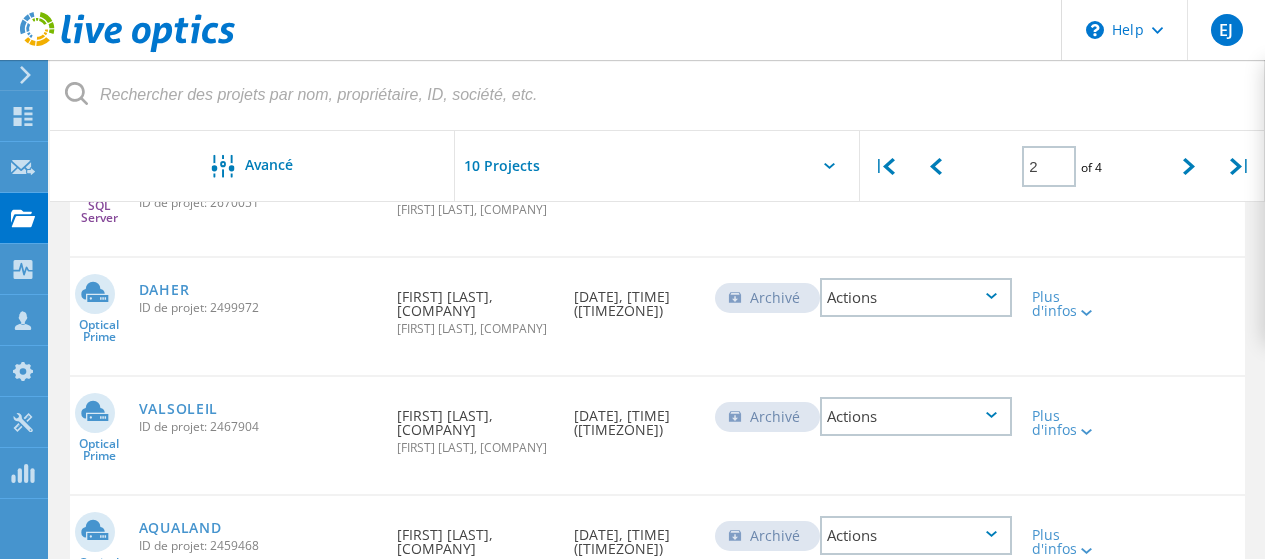 scroll, scrollTop: 457, scrollLeft: 0, axis: vertical 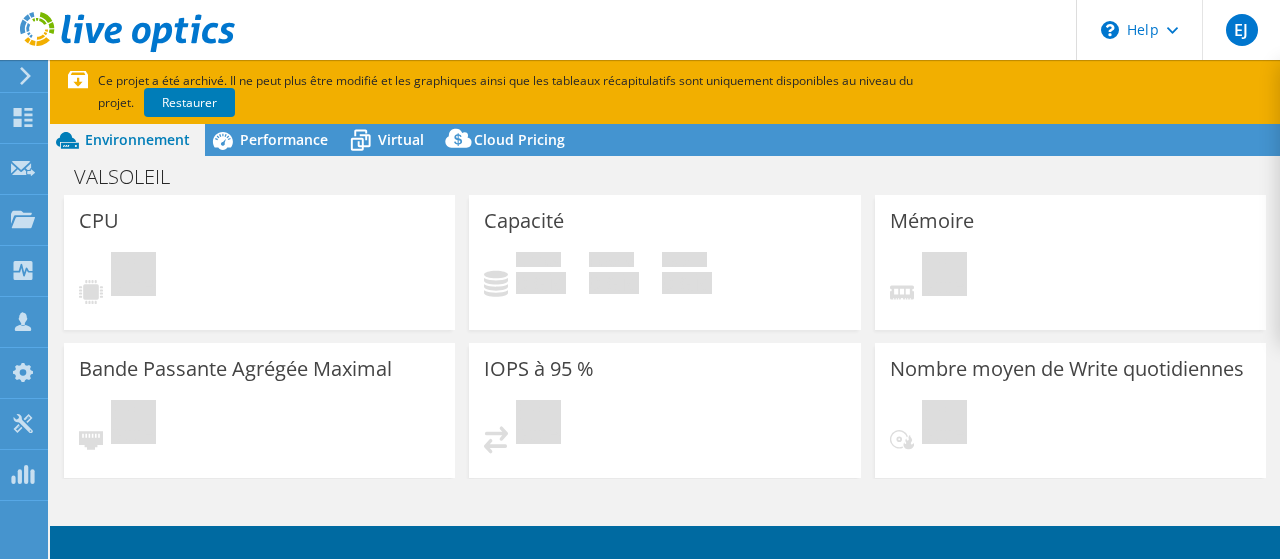 select on "EULondon" 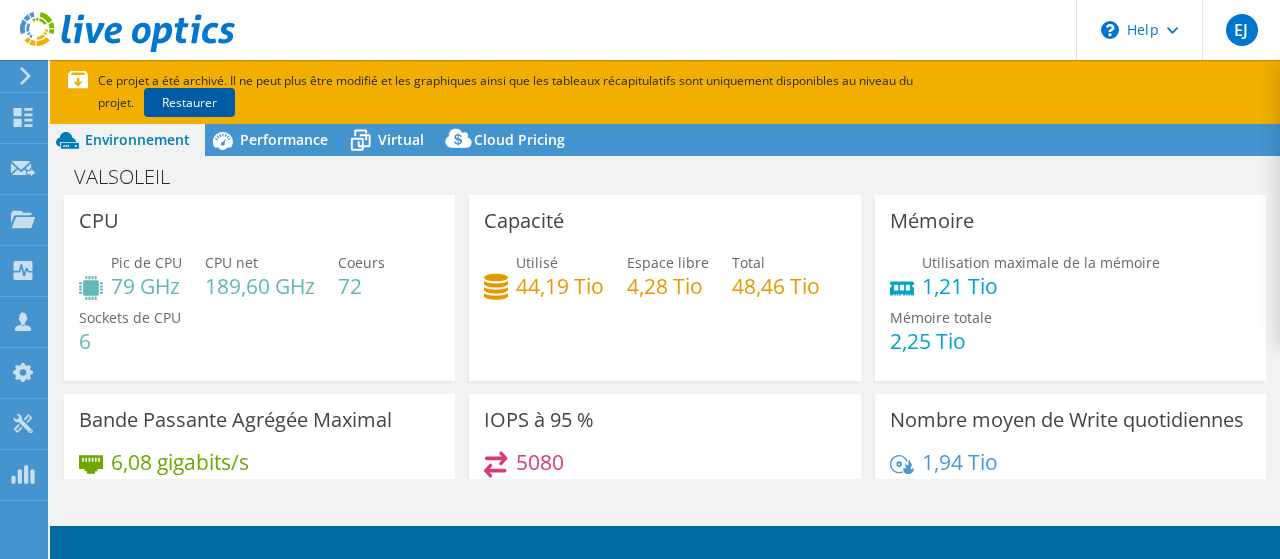 click on "Restaurer" at bounding box center [189, 102] 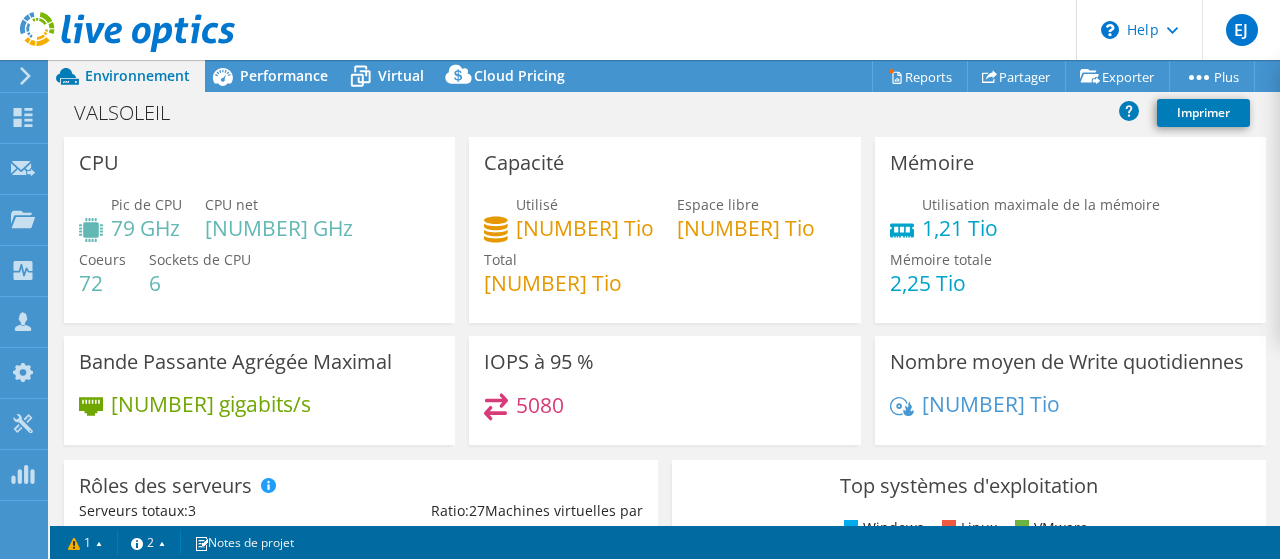 select on "EULondon" 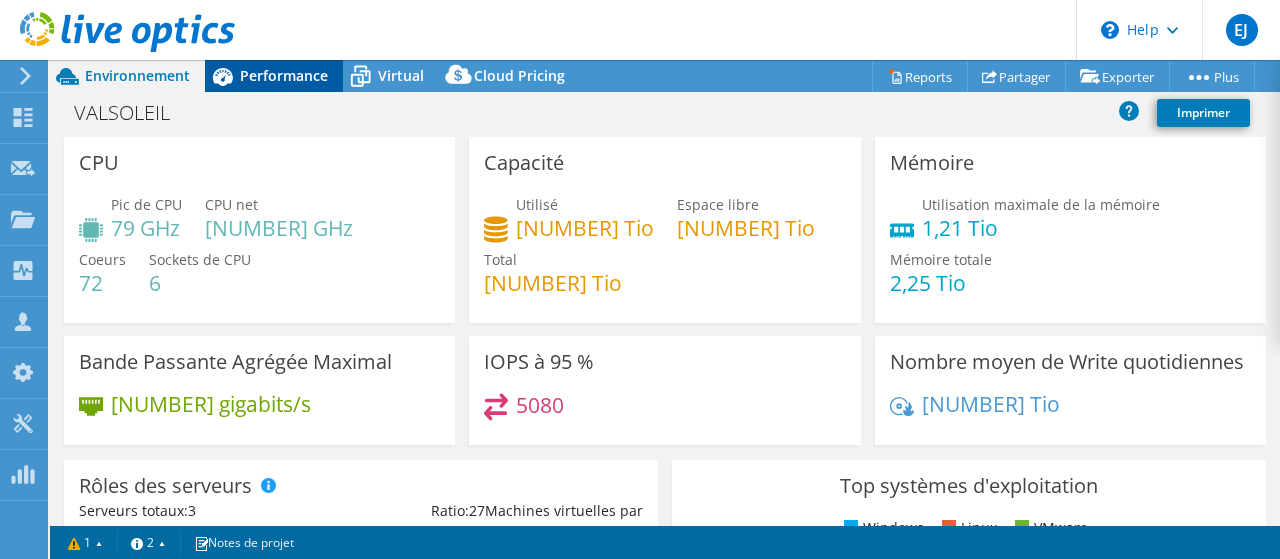 click on "Performance" at bounding box center (284, 75) 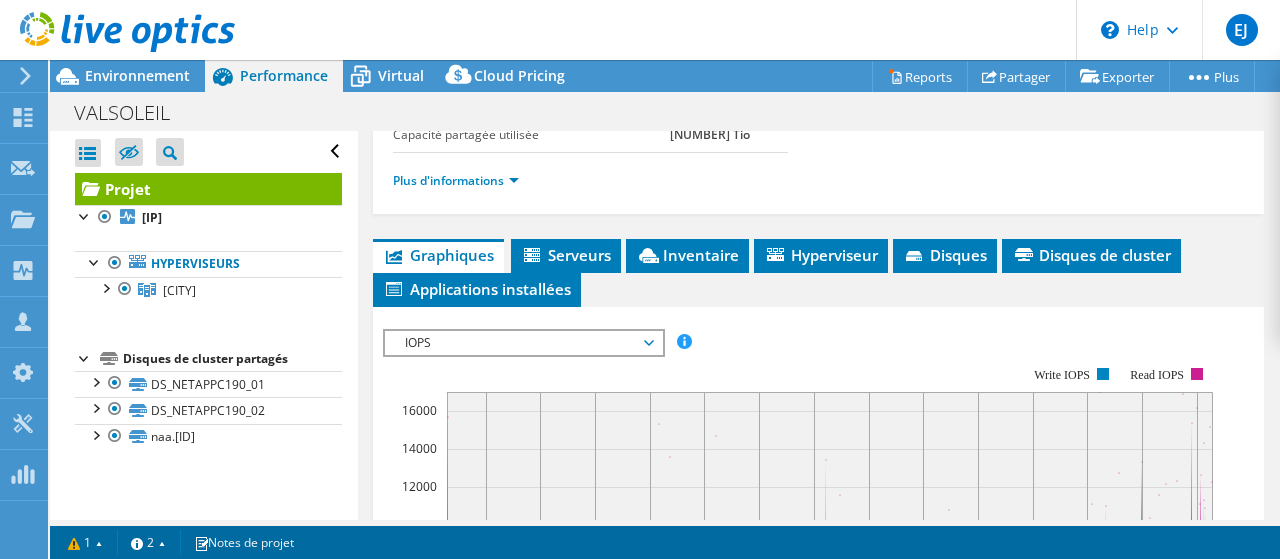 scroll, scrollTop: 500, scrollLeft: 0, axis: vertical 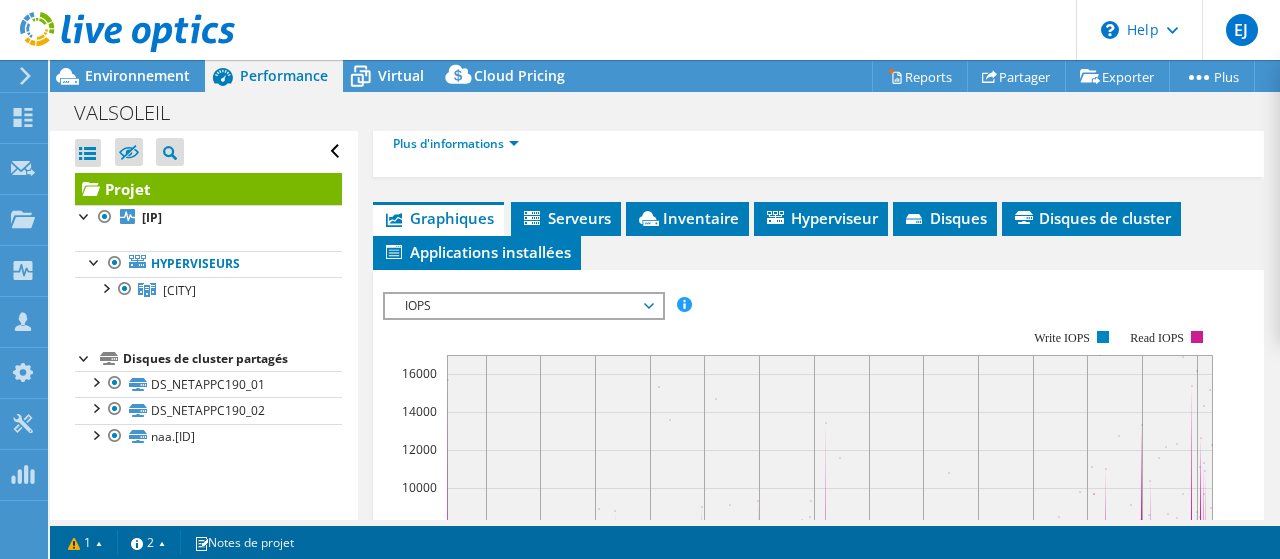 click on "IOPS" at bounding box center [523, 306] 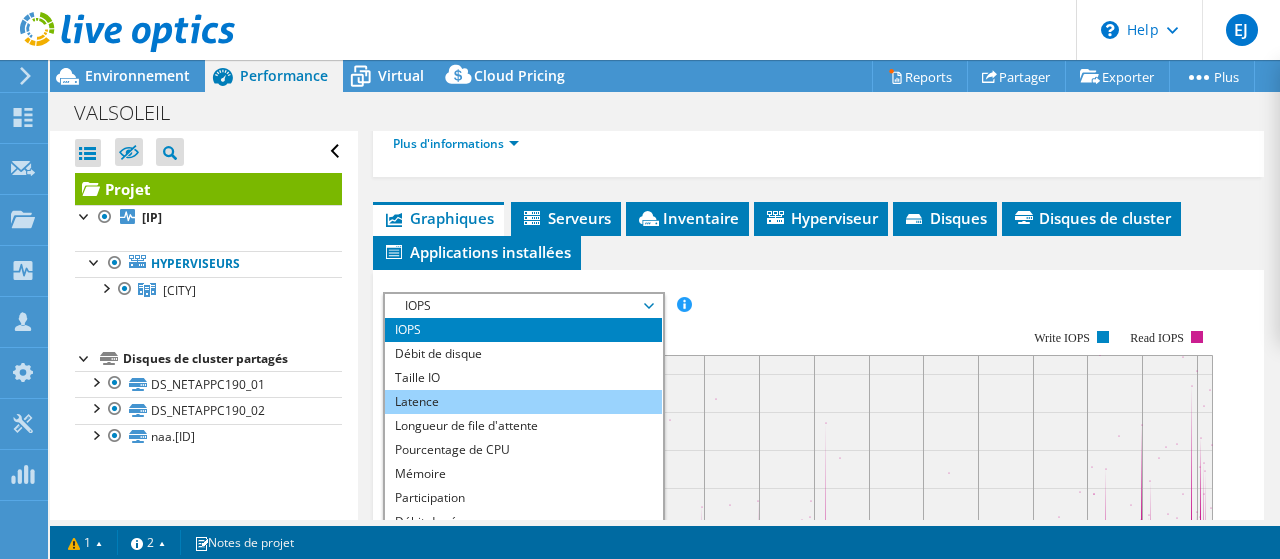 click on "Latence" at bounding box center [523, 402] 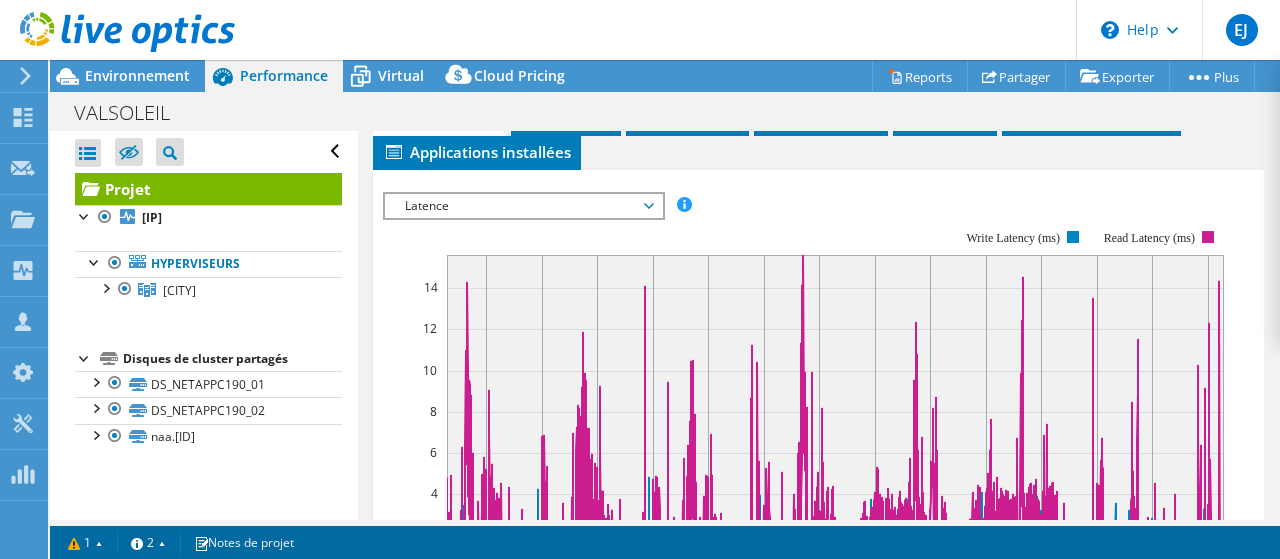 scroll, scrollTop: 700, scrollLeft: 0, axis: vertical 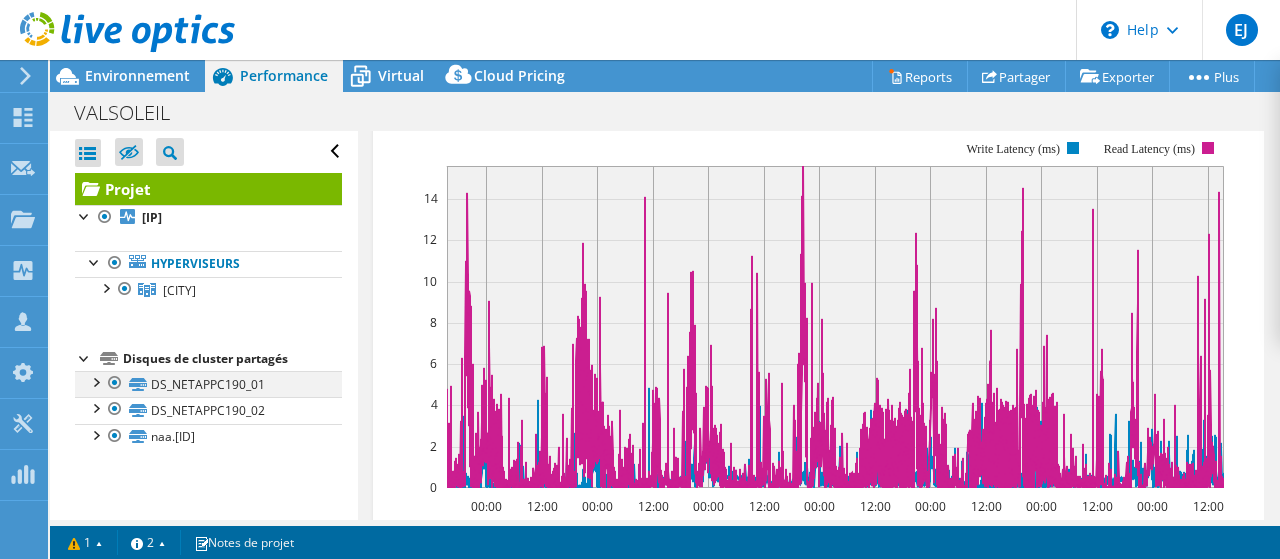 click at bounding box center [95, 381] 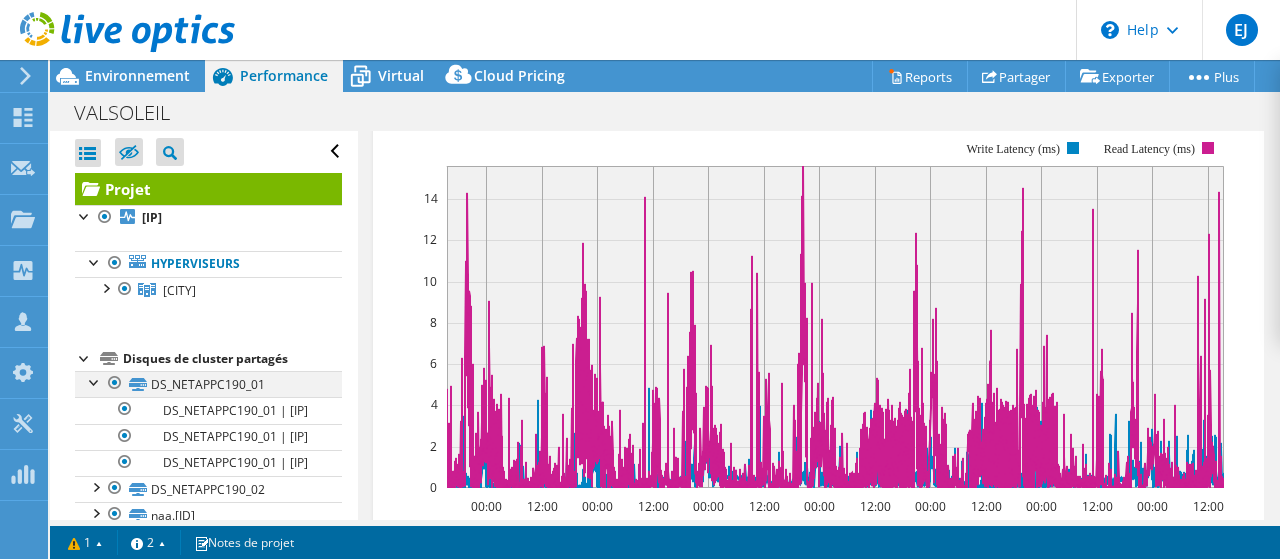 click at bounding box center [95, 381] 